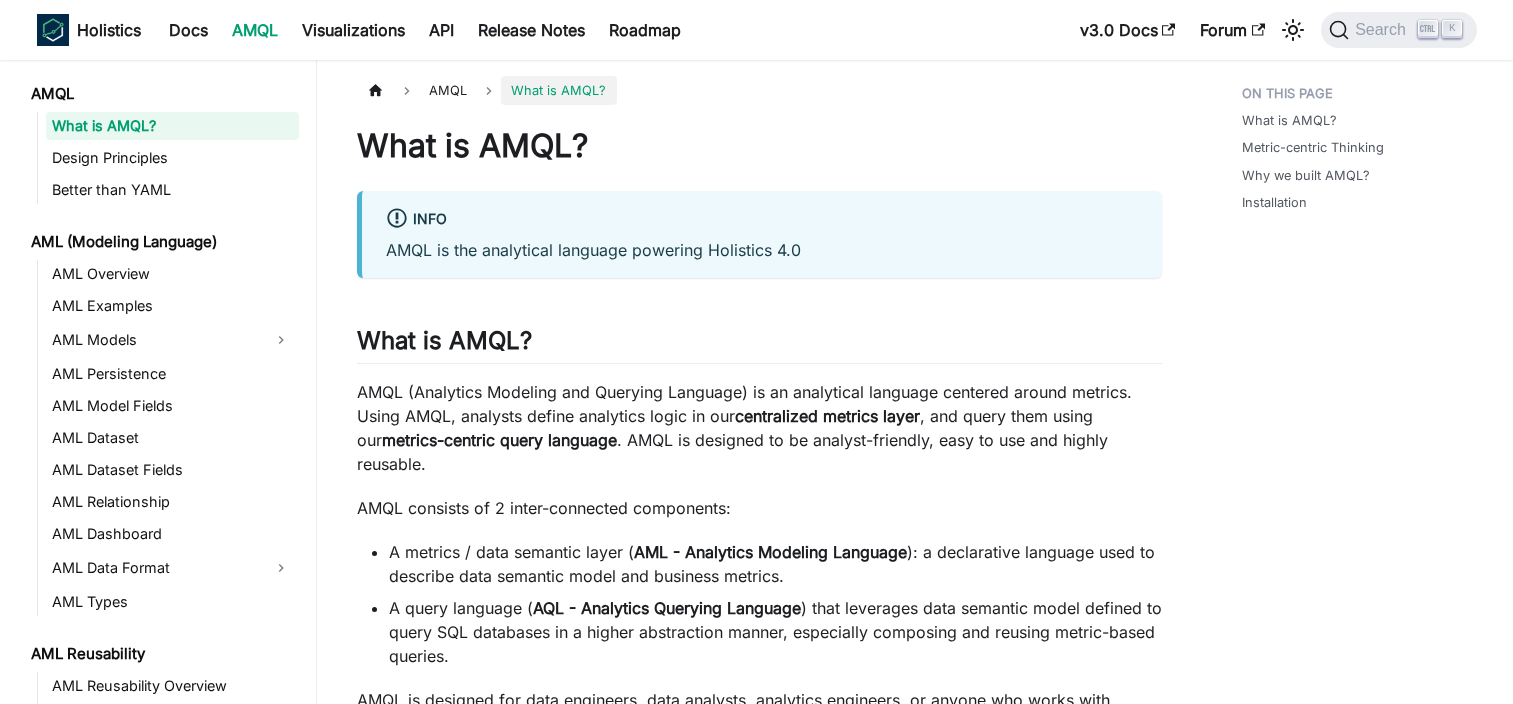 scroll, scrollTop: 0, scrollLeft: 0, axis: both 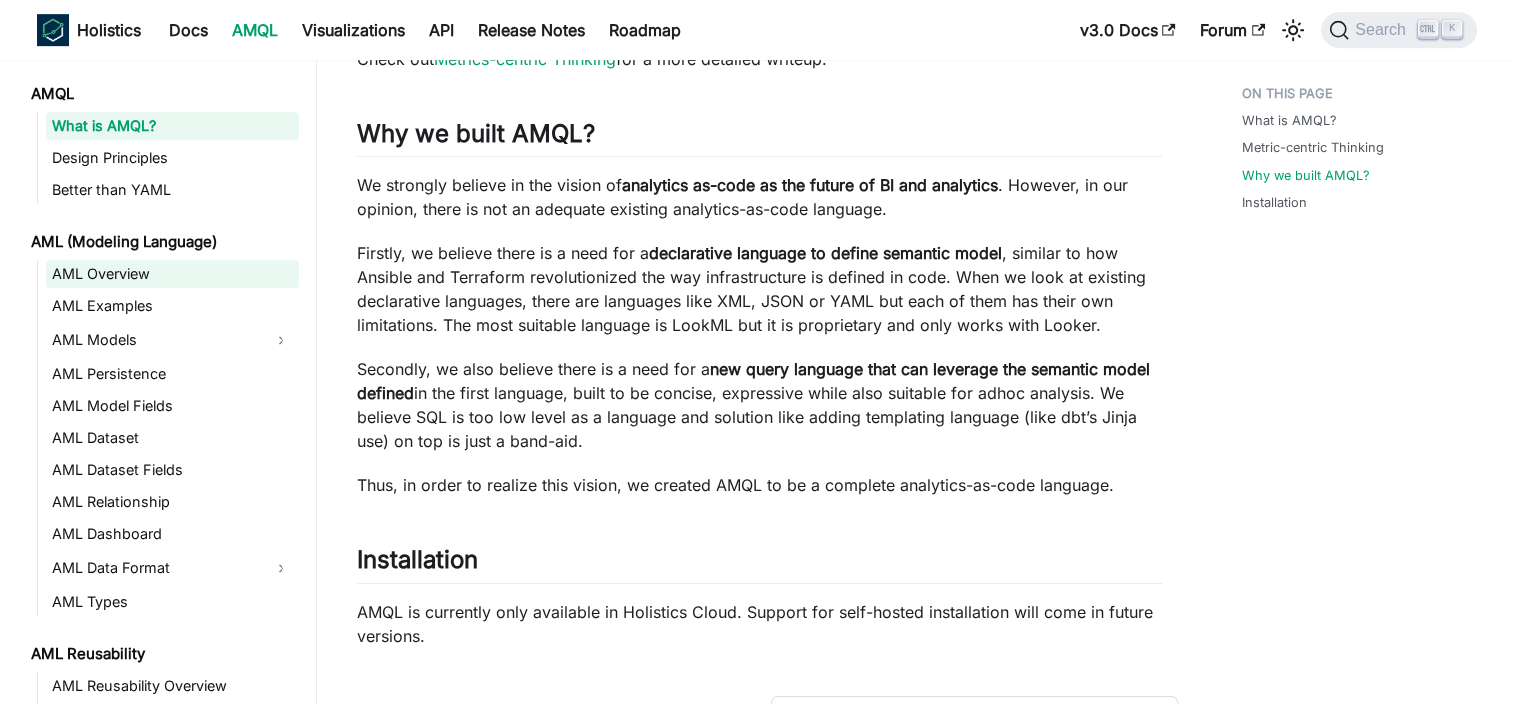 click on "AML Overview" at bounding box center (172, 274) 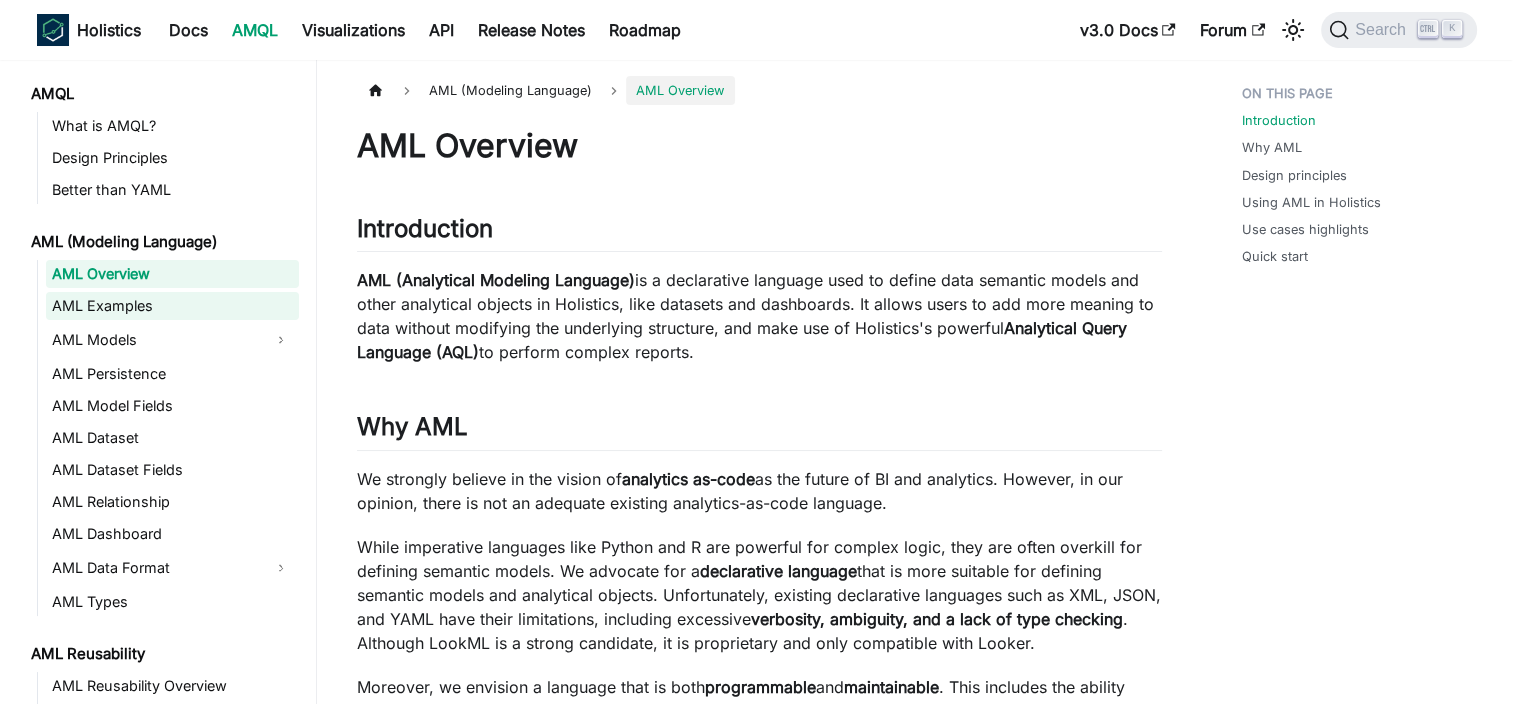 click on "AML Examples" at bounding box center (172, 306) 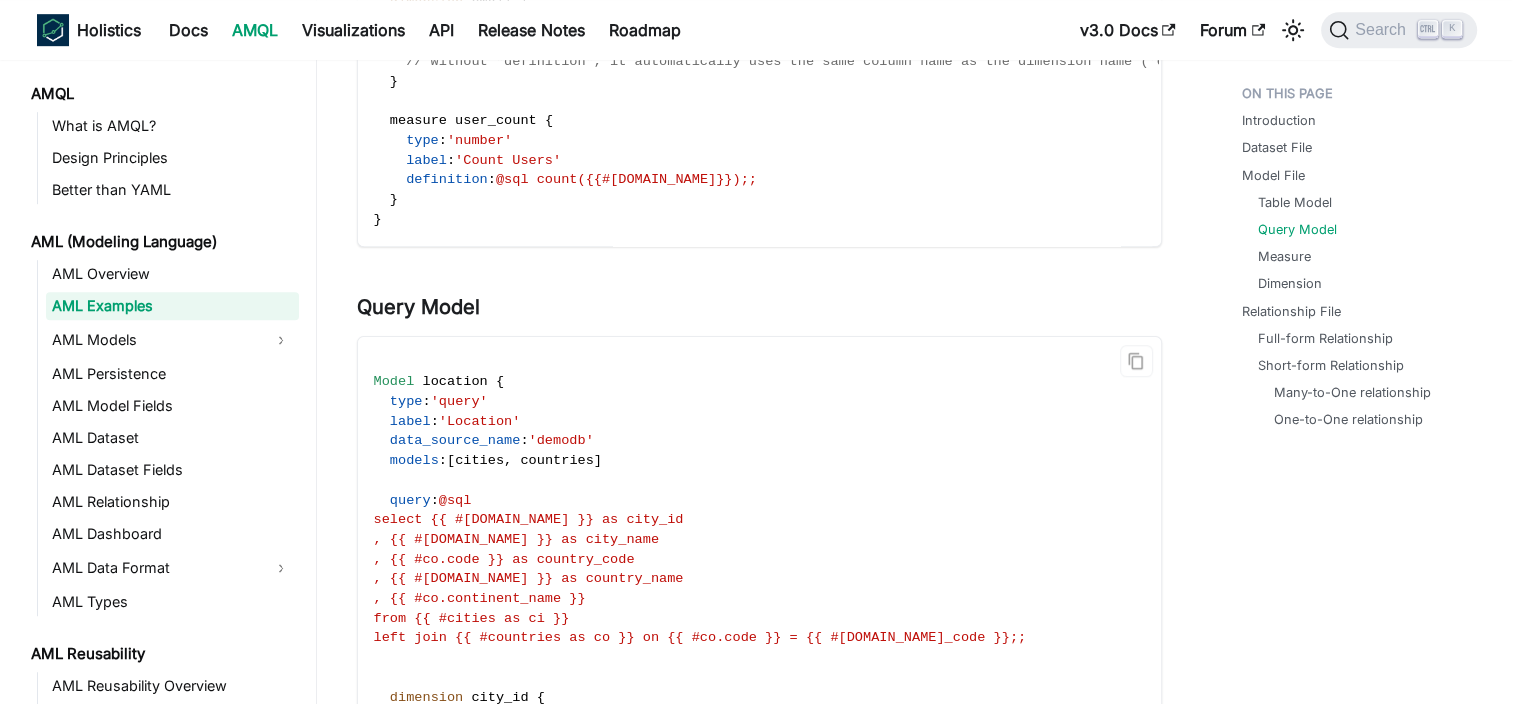 scroll, scrollTop: 1228, scrollLeft: 0, axis: vertical 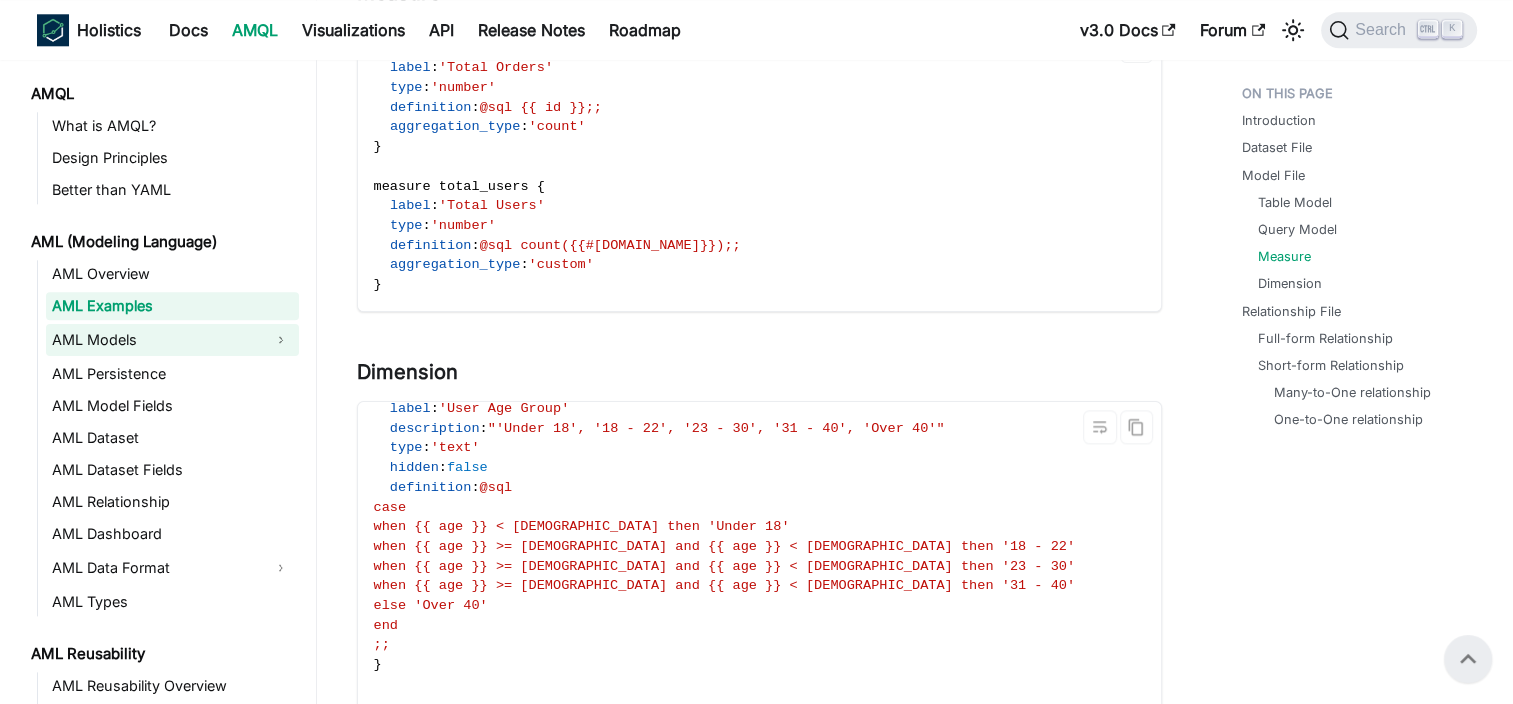 click on "AML Models" at bounding box center (154, 340) 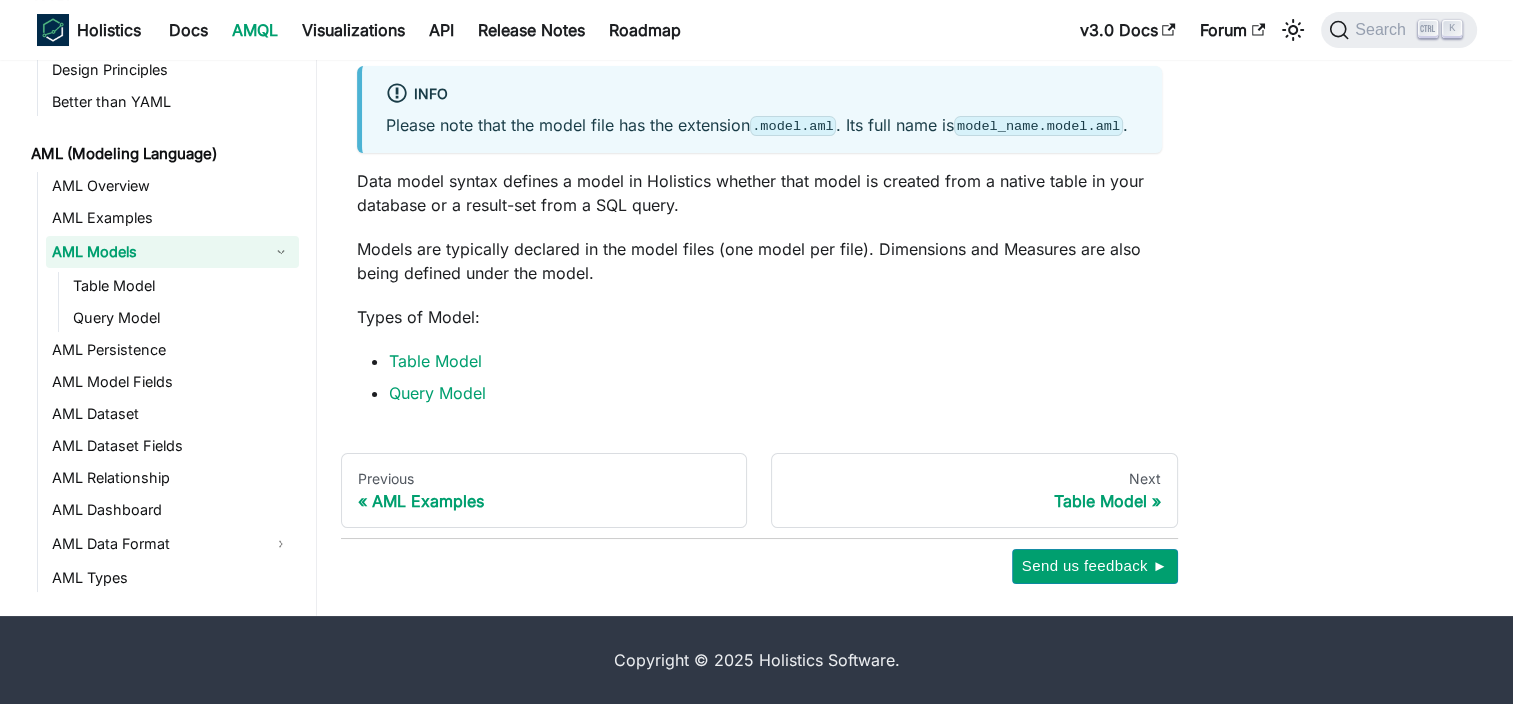 scroll, scrollTop: 0, scrollLeft: 0, axis: both 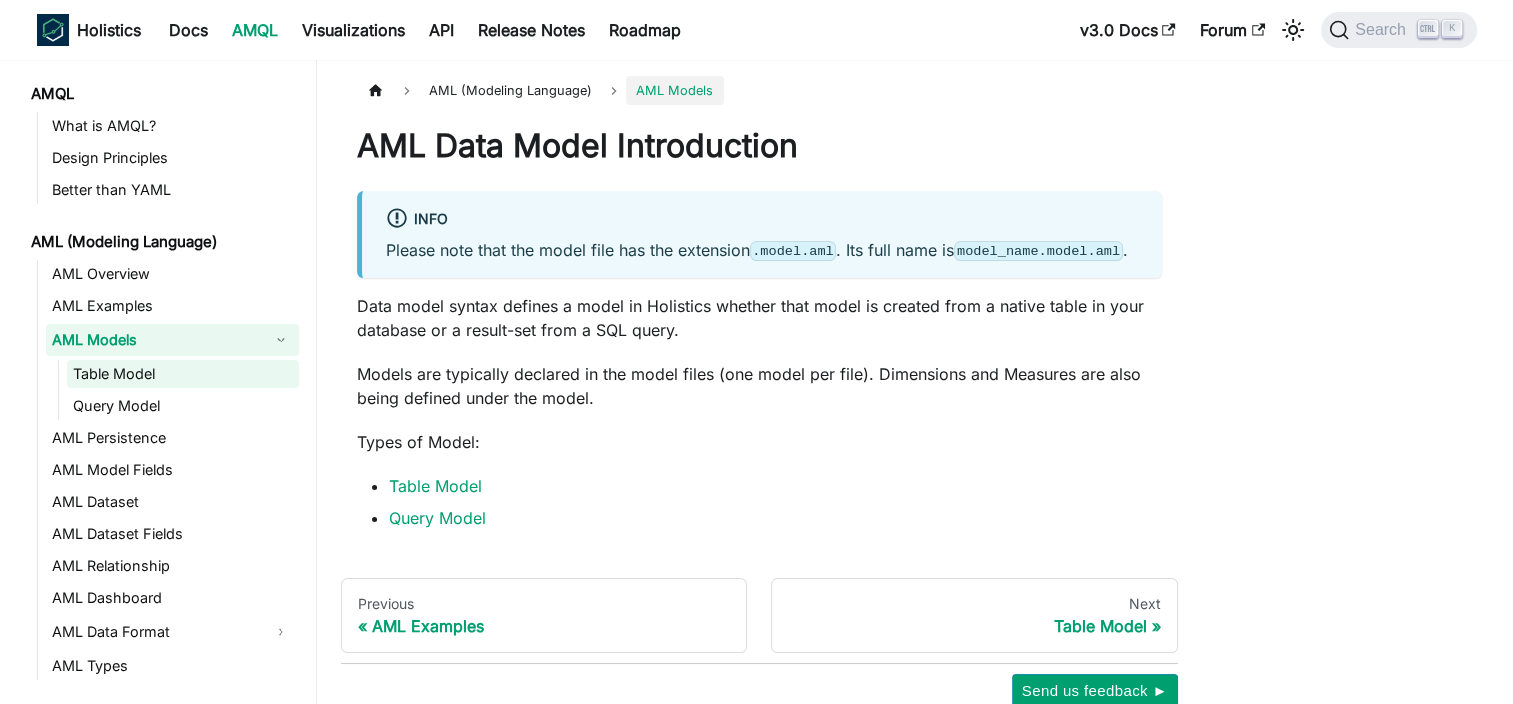 click on "Table Model" at bounding box center [183, 374] 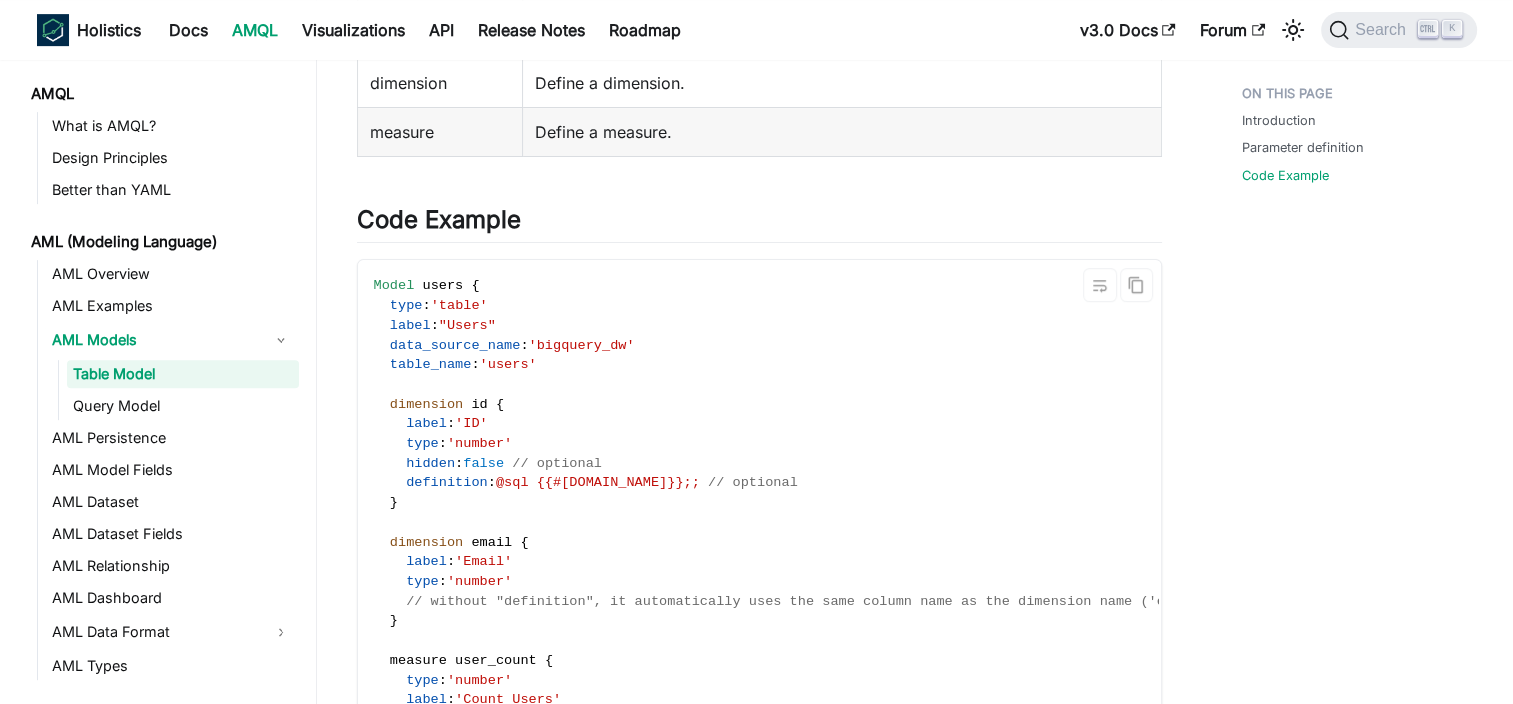 scroll, scrollTop: 885, scrollLeft: 0, axis: vertical 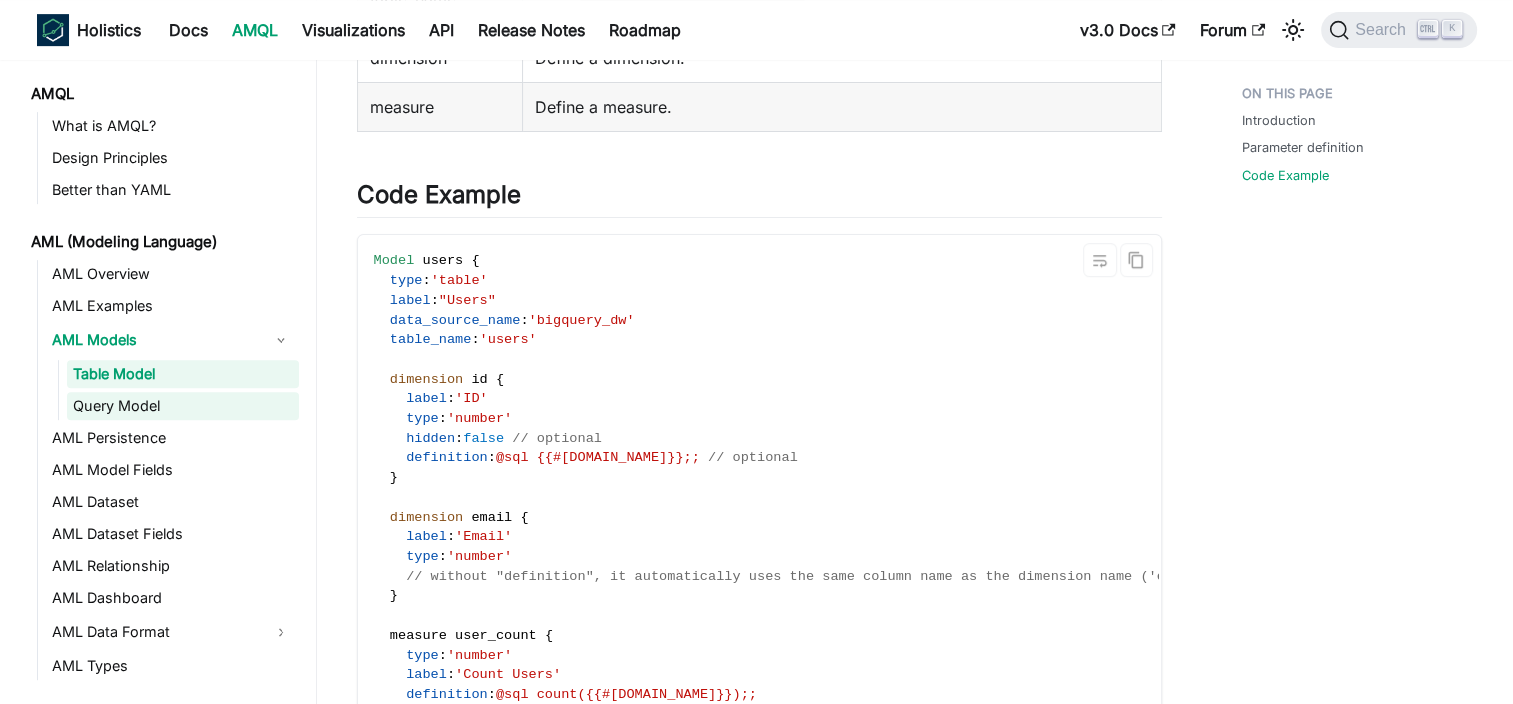 click on "Query Model" at bounding box center [183, 406] 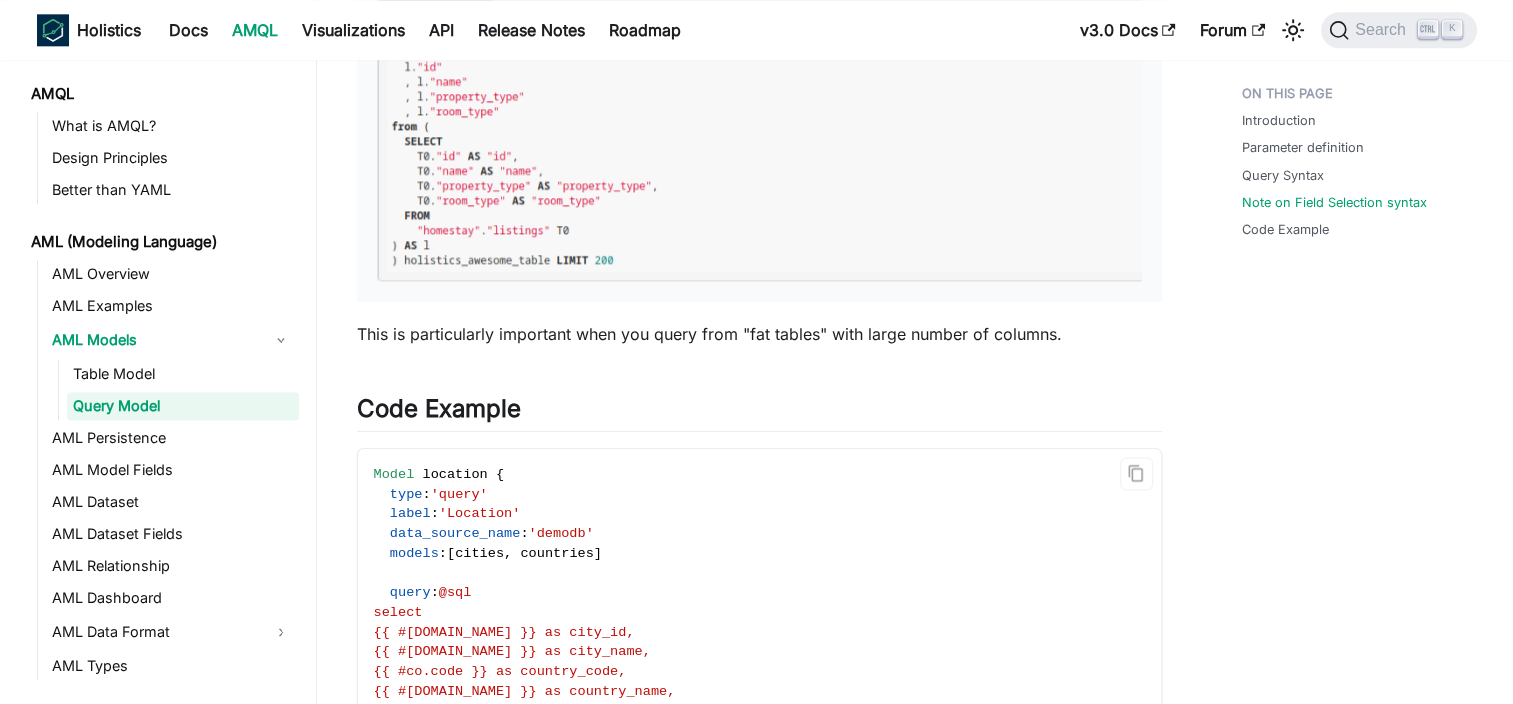 scroll, scrollTop: 2531, scrollLeft: 0, axis: vertical 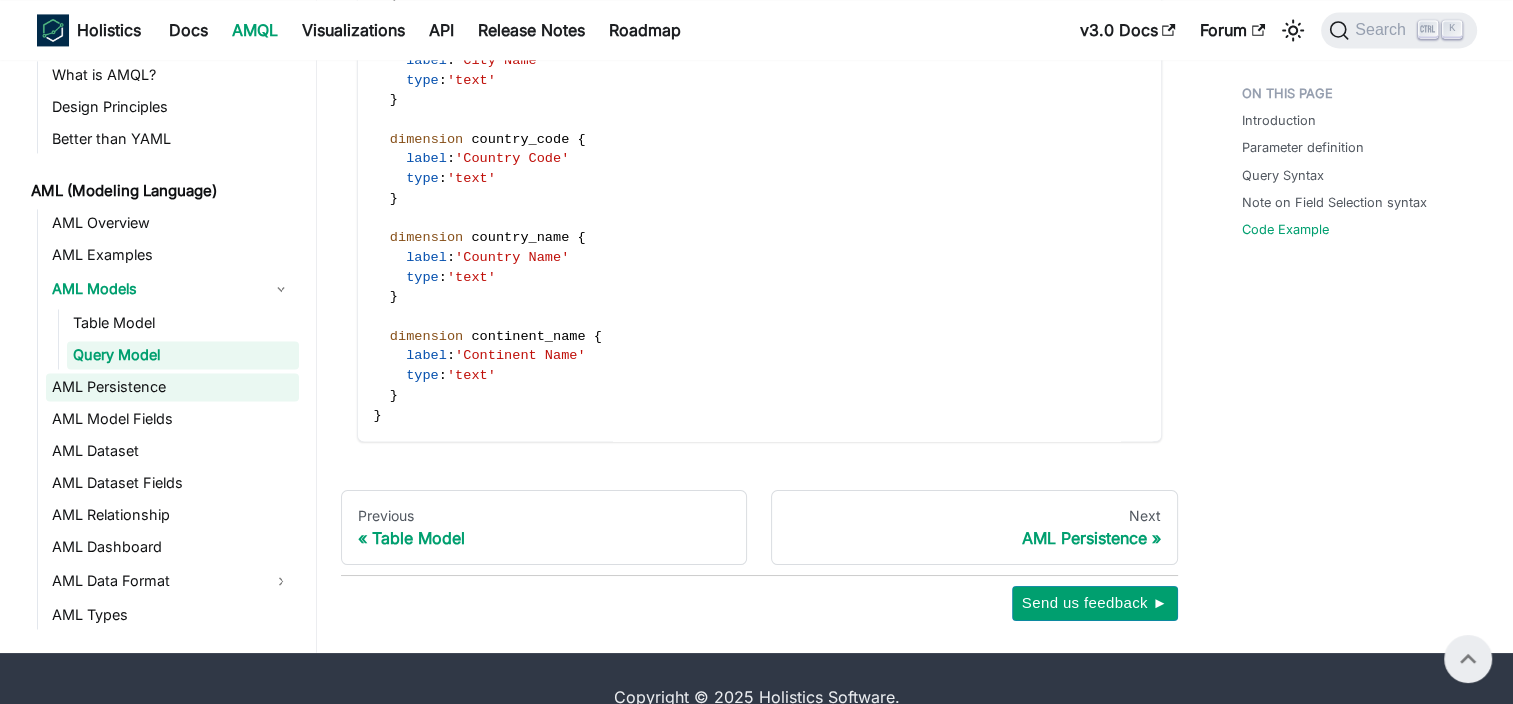 click on "AML Persistence" at bounding box center [172, 387] 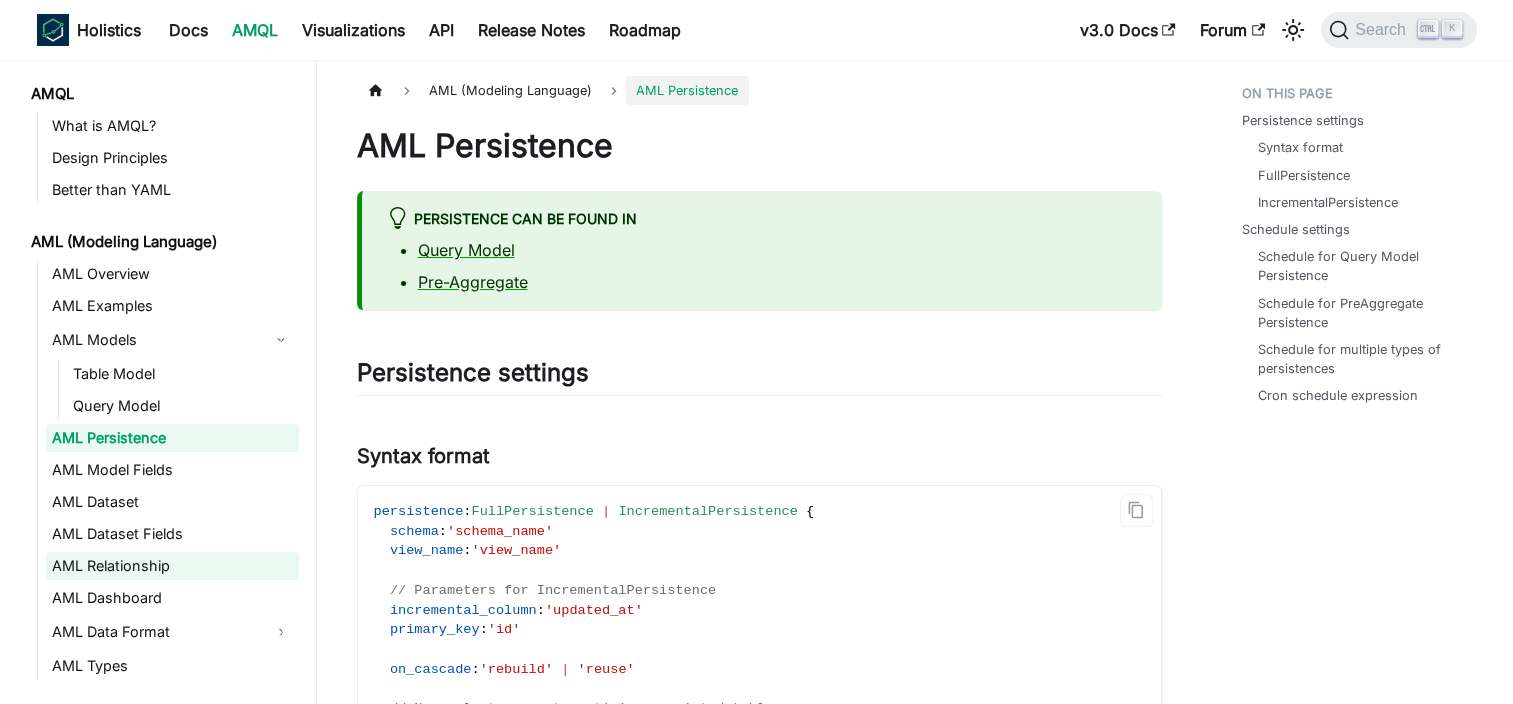 click on "AML Relationship" at bounding box center [172, 566] 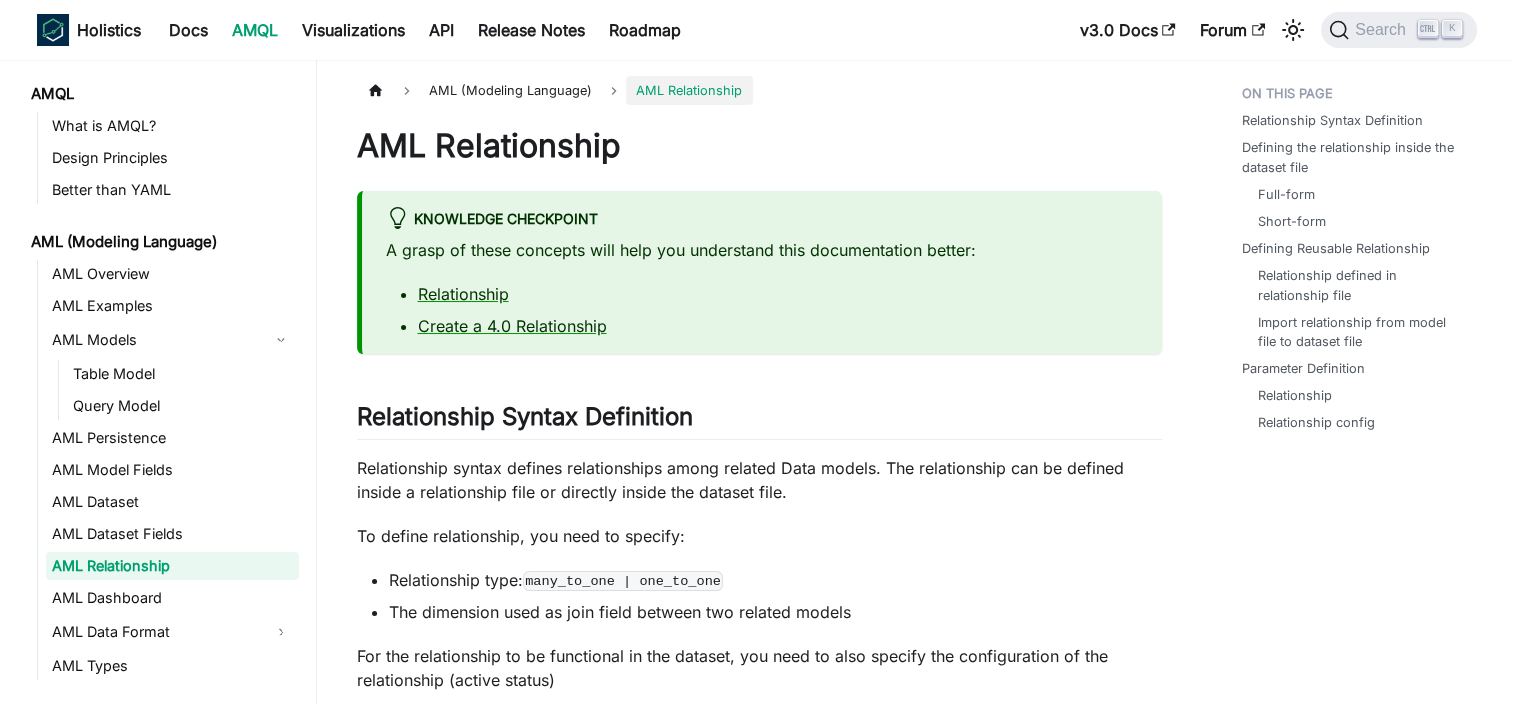 scroll, scrollTop: 4, scrollLeft: 0, axis: vertical 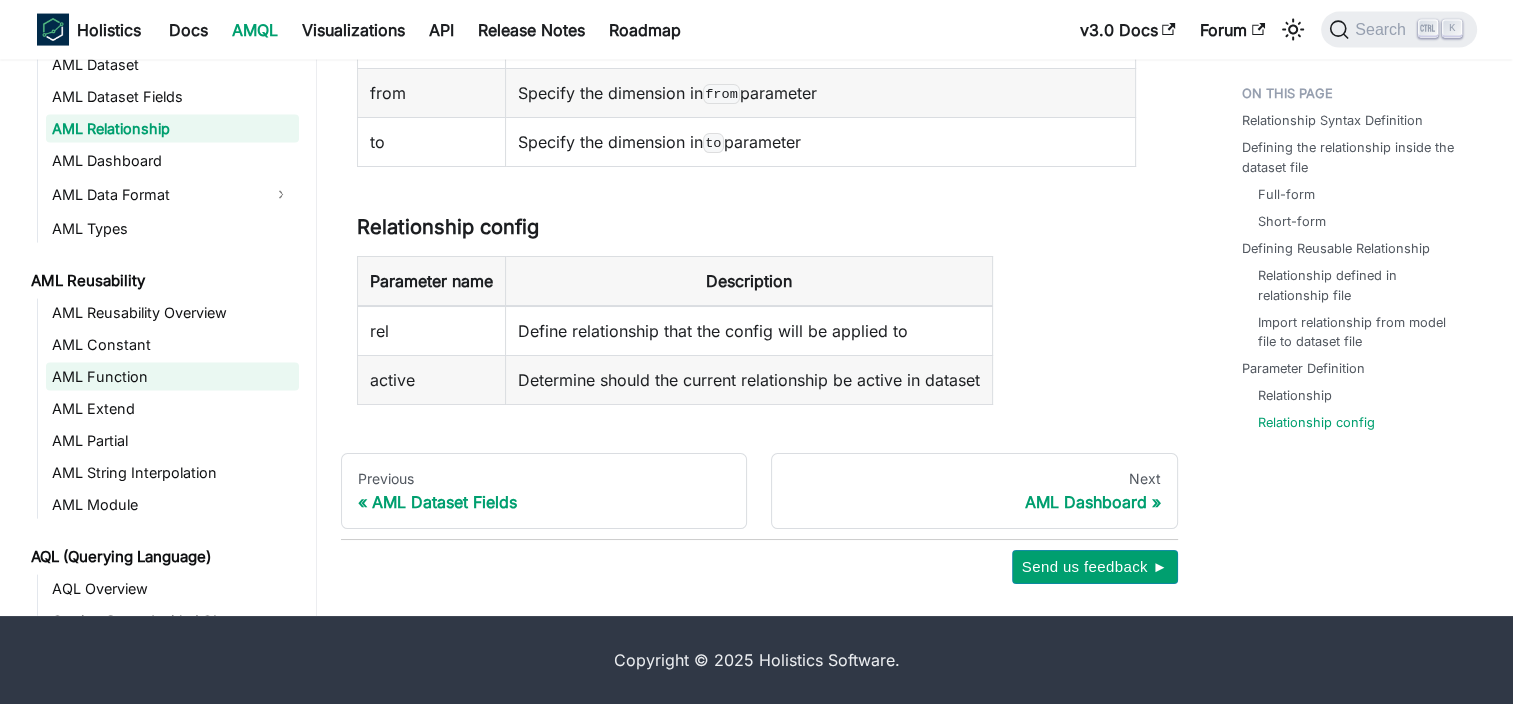 click on "AML Function" at bounding box center [172, 377] 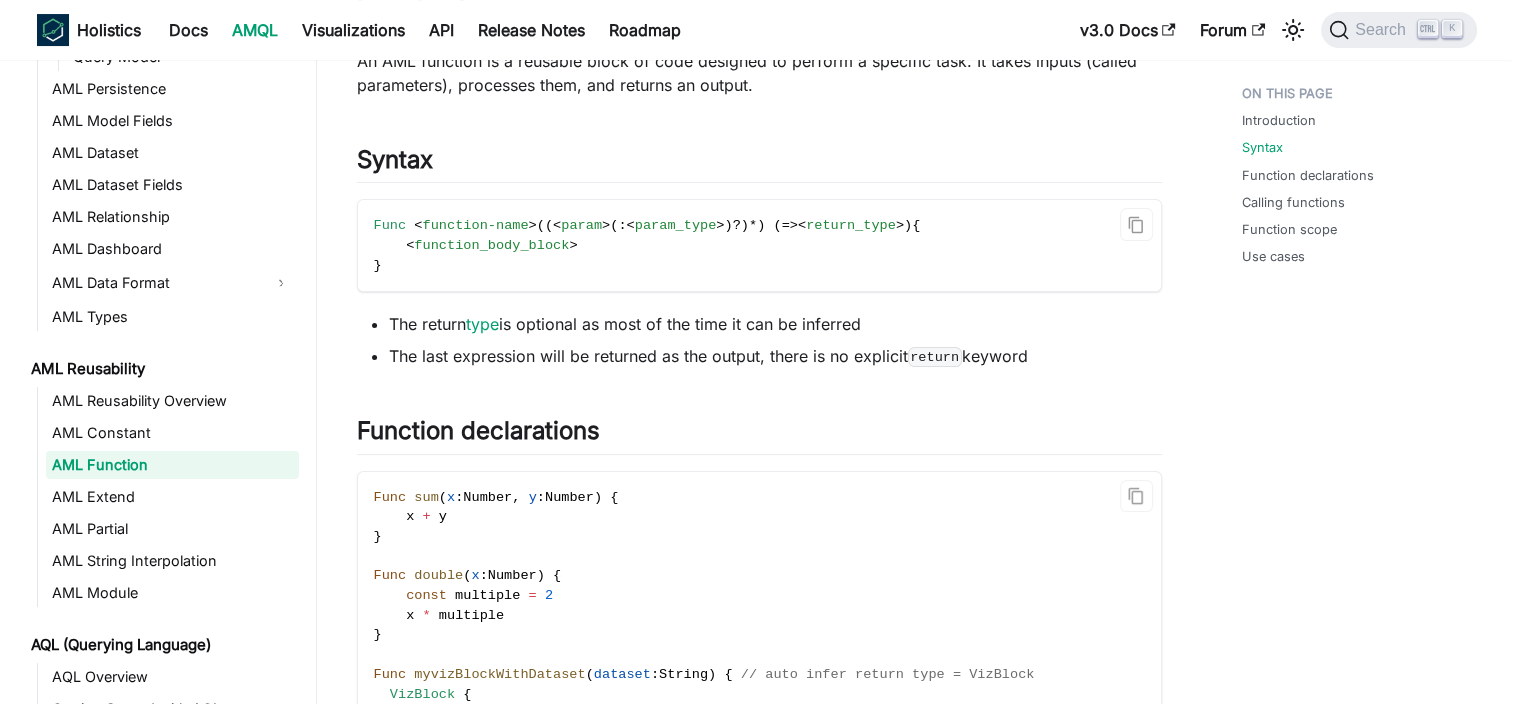 scroll, scrollTop: 358, scrollLeft: 0, axis: vertical 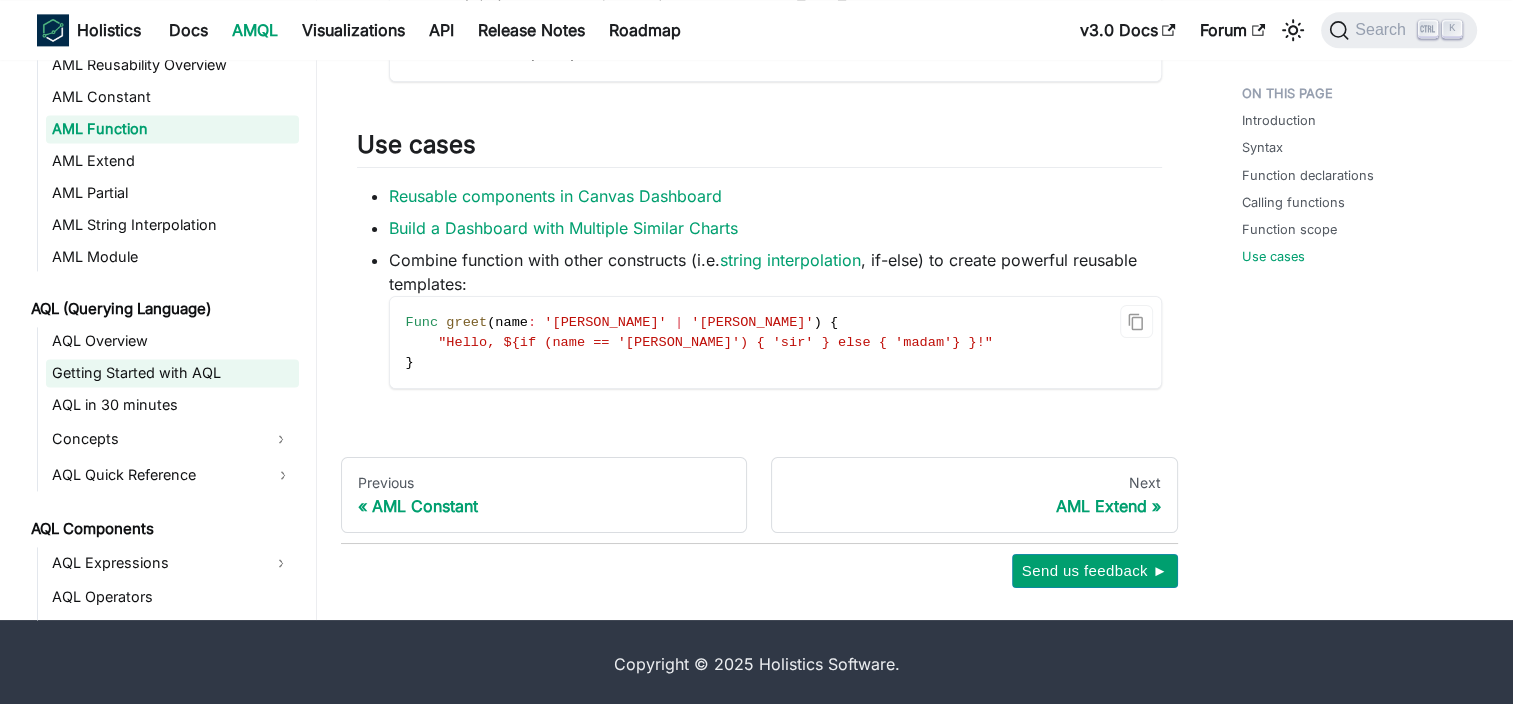click on "Getting Started with AQL" at bounding box center (172, 373) 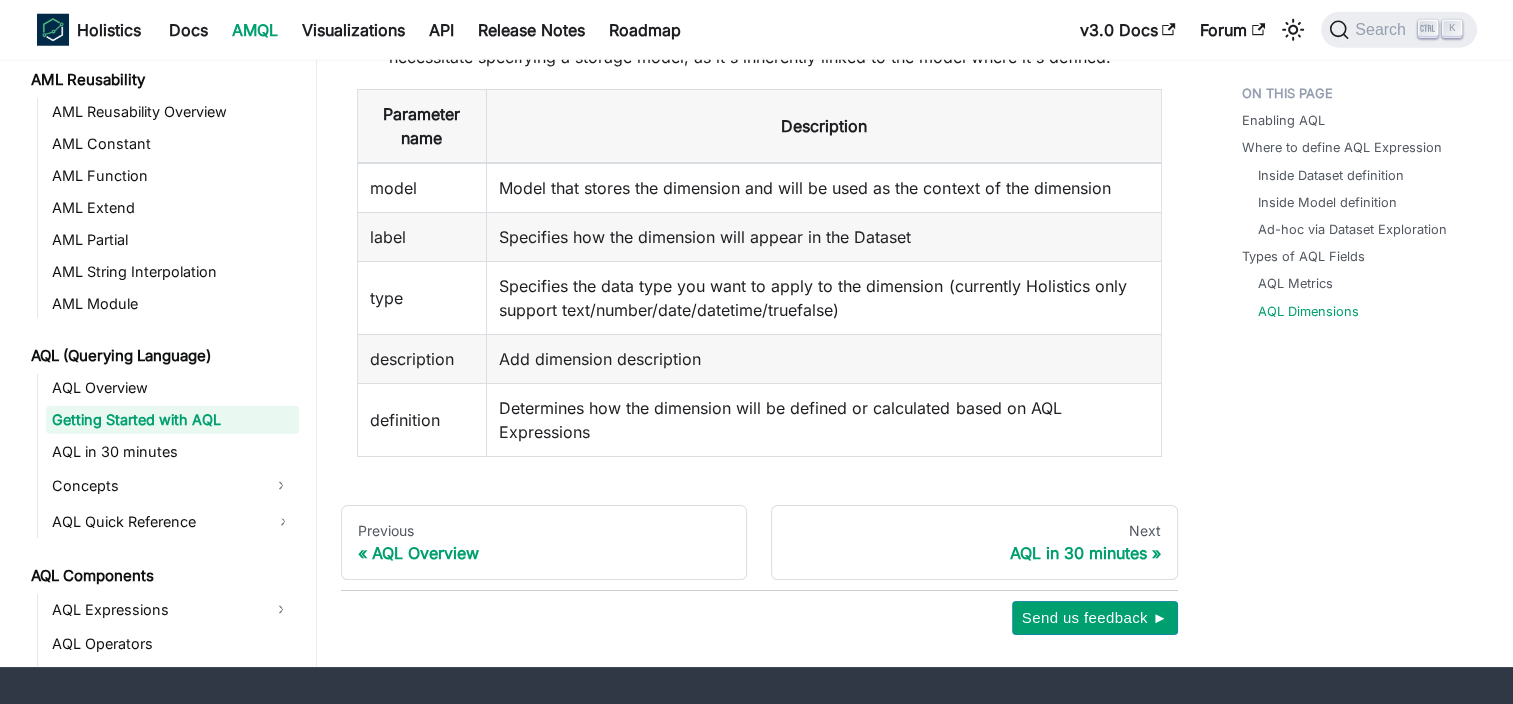 scroll, scrollTop: 5552, scrollLeft: 0, axis: vertical 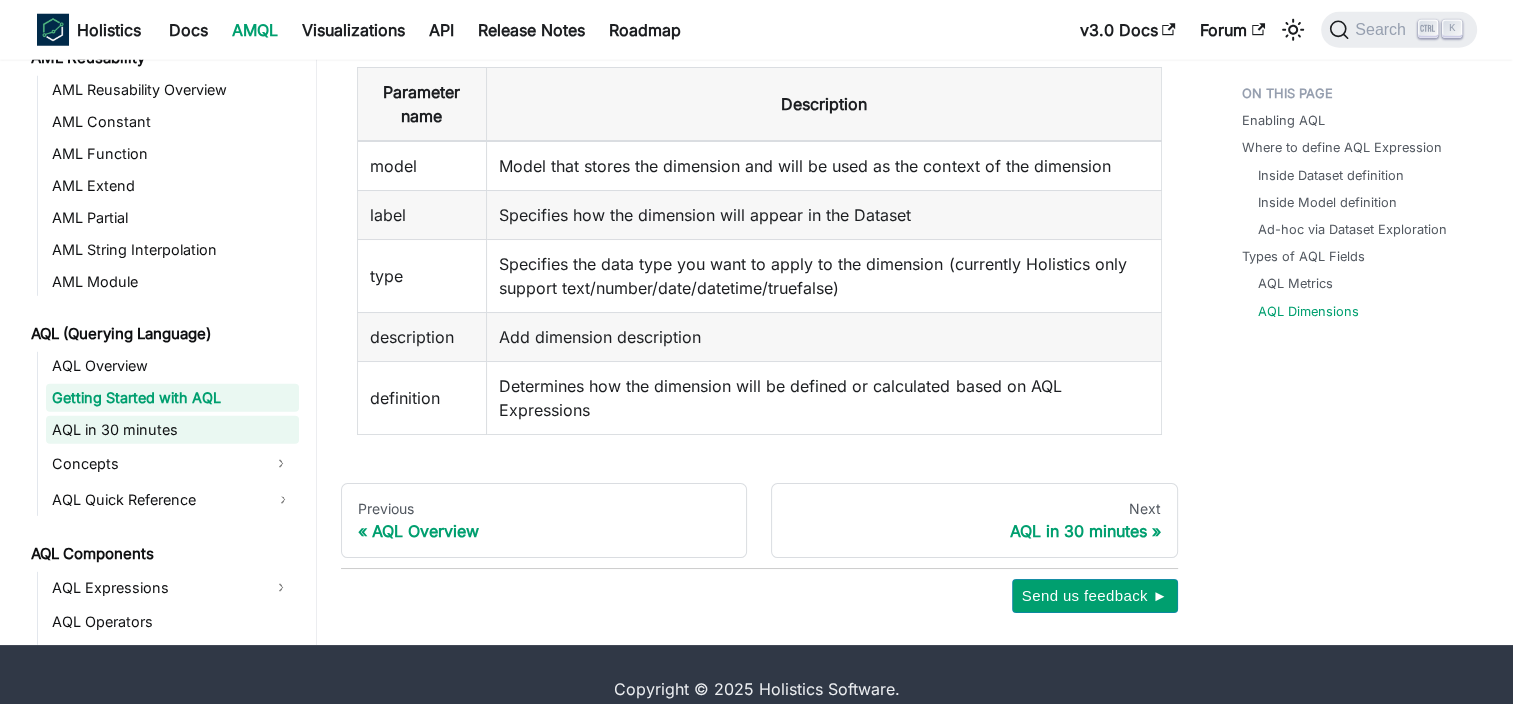 click on "AQL in 30 minutes" at bounding box center (172, 430) 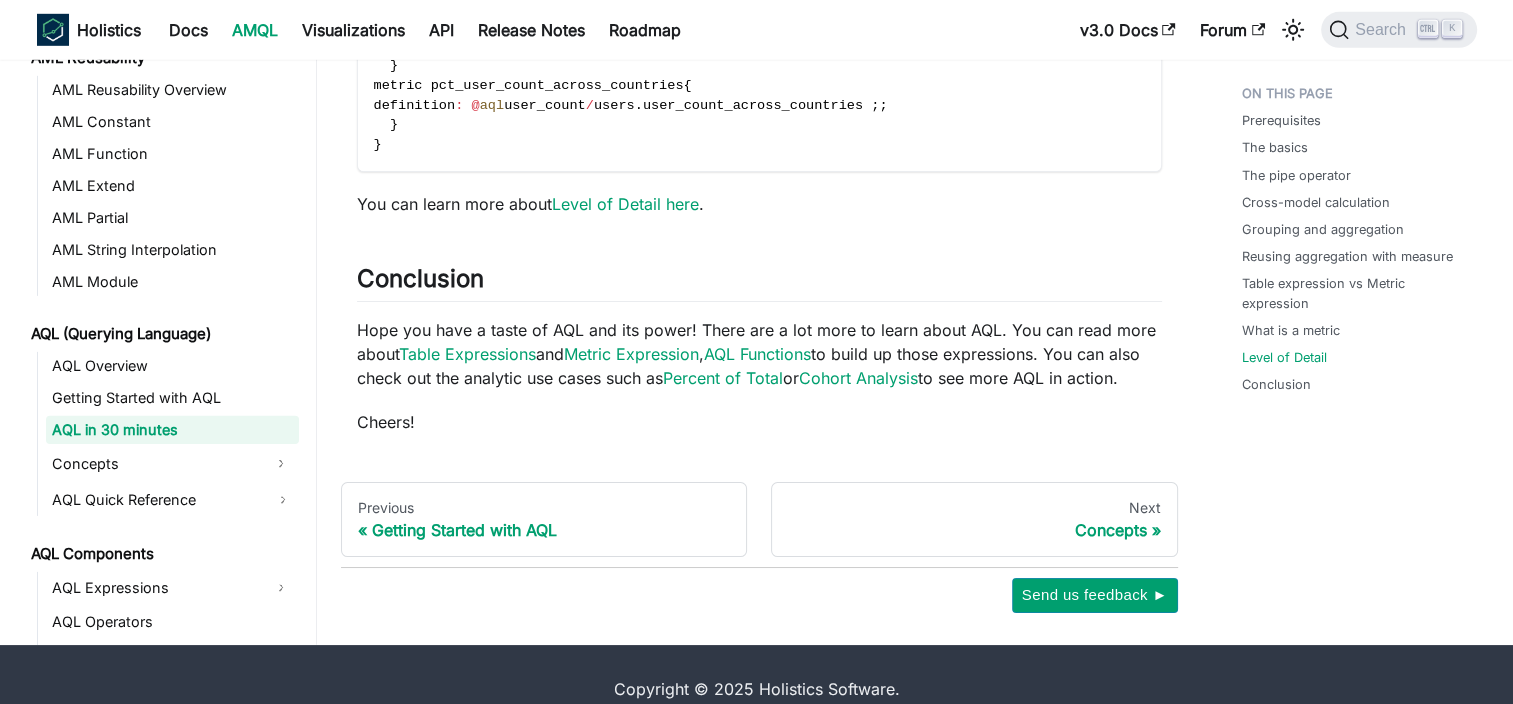 scroll, scrollTop: 6222, scrollLeft: 0, axis: vertical 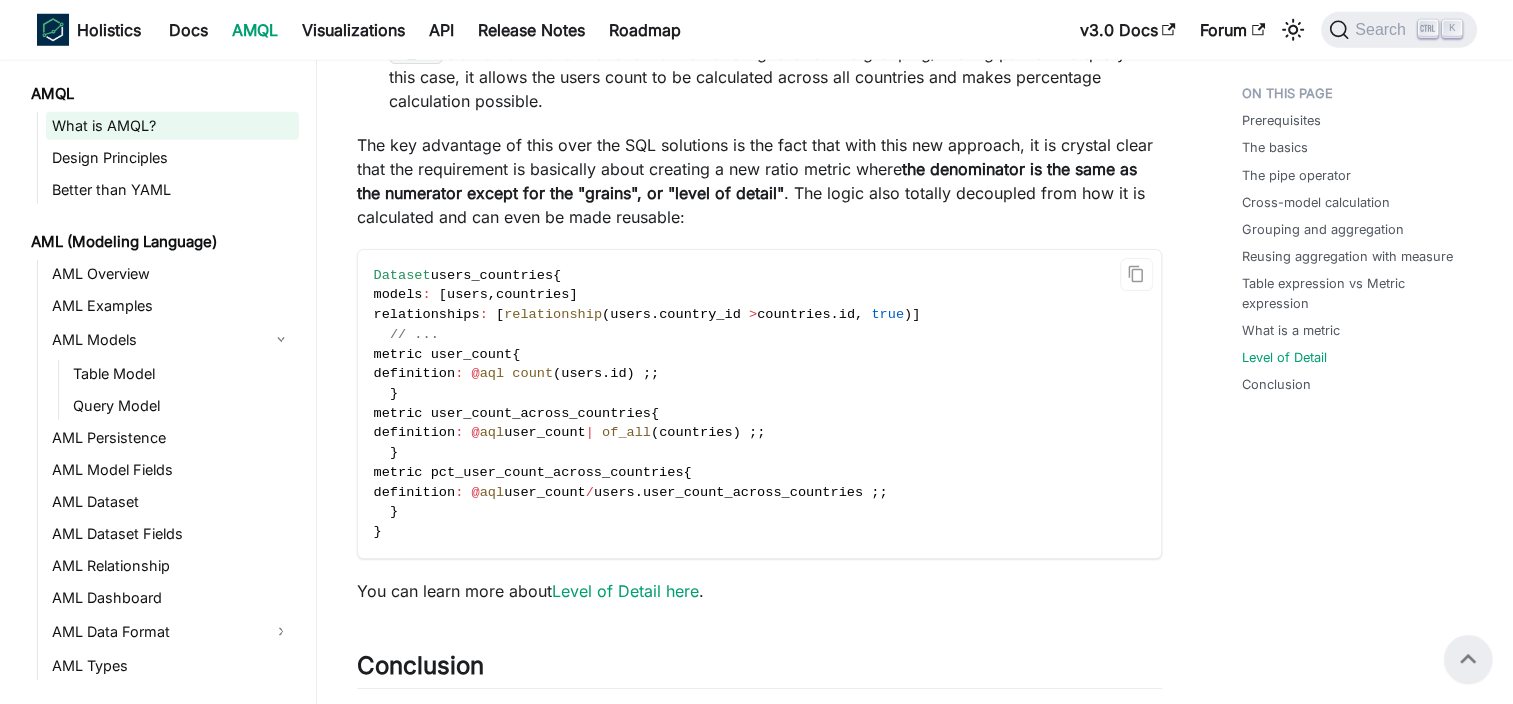 click on "What is AMQL?" at bounding box center (172, 126) 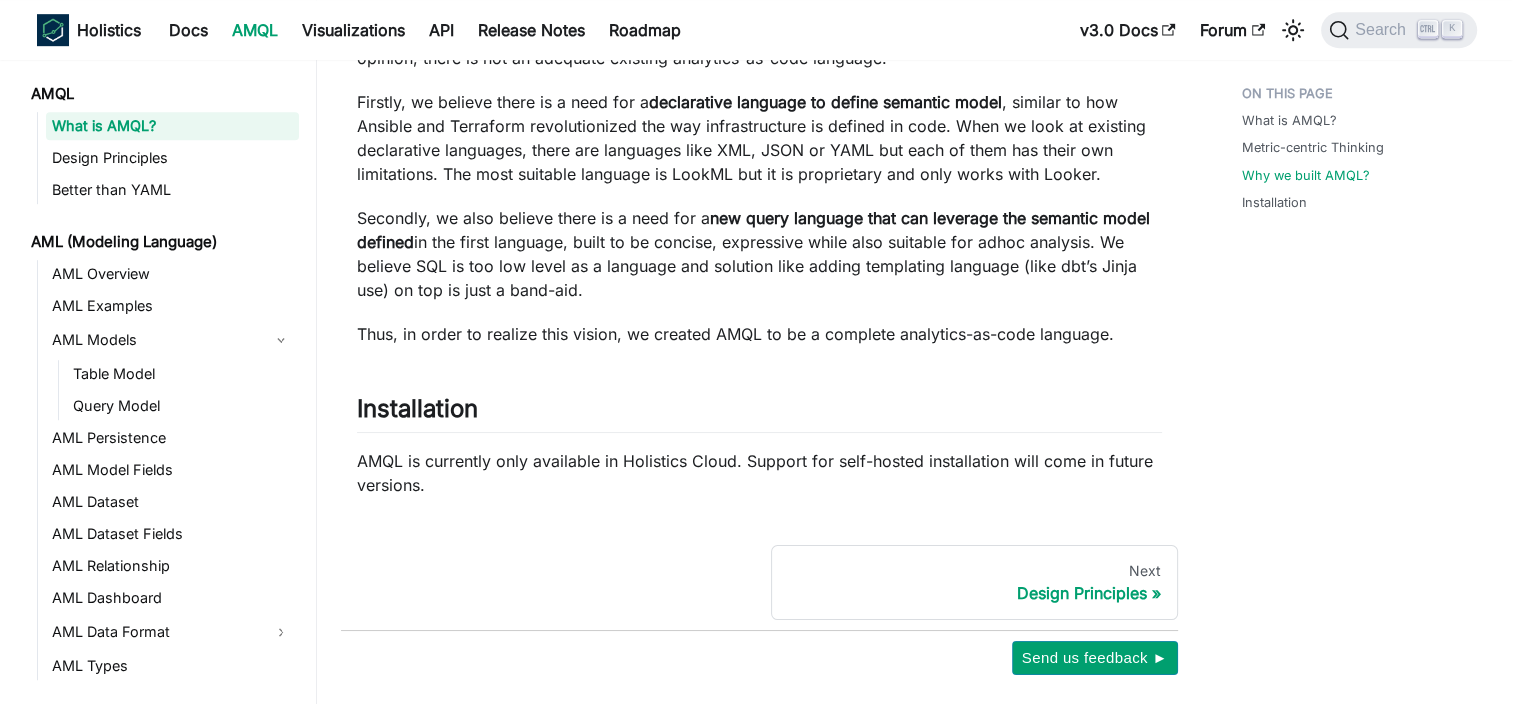 scroll, scrollTop: 1260, scrollLeft: 0, axis: vertical 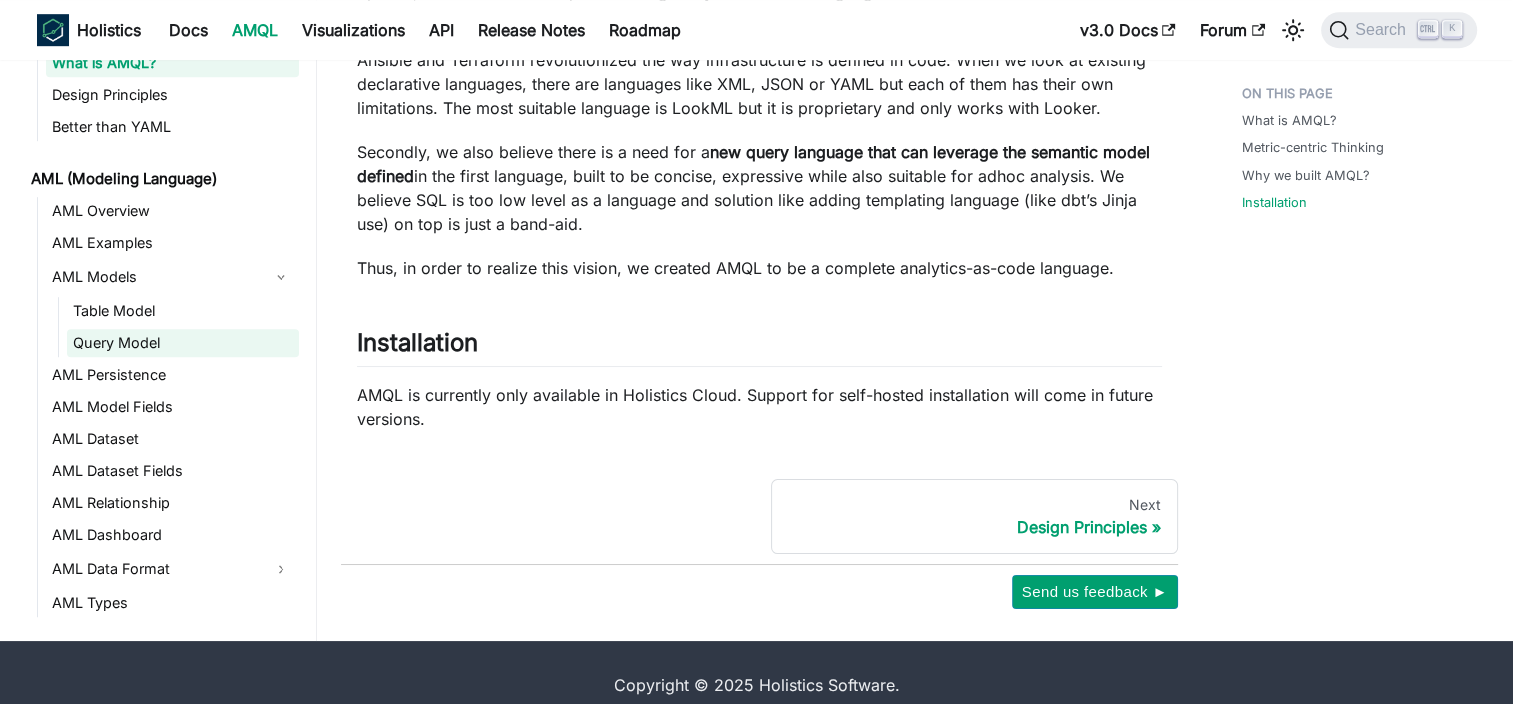 click on "Query Model" at bounding box center (183, 343) 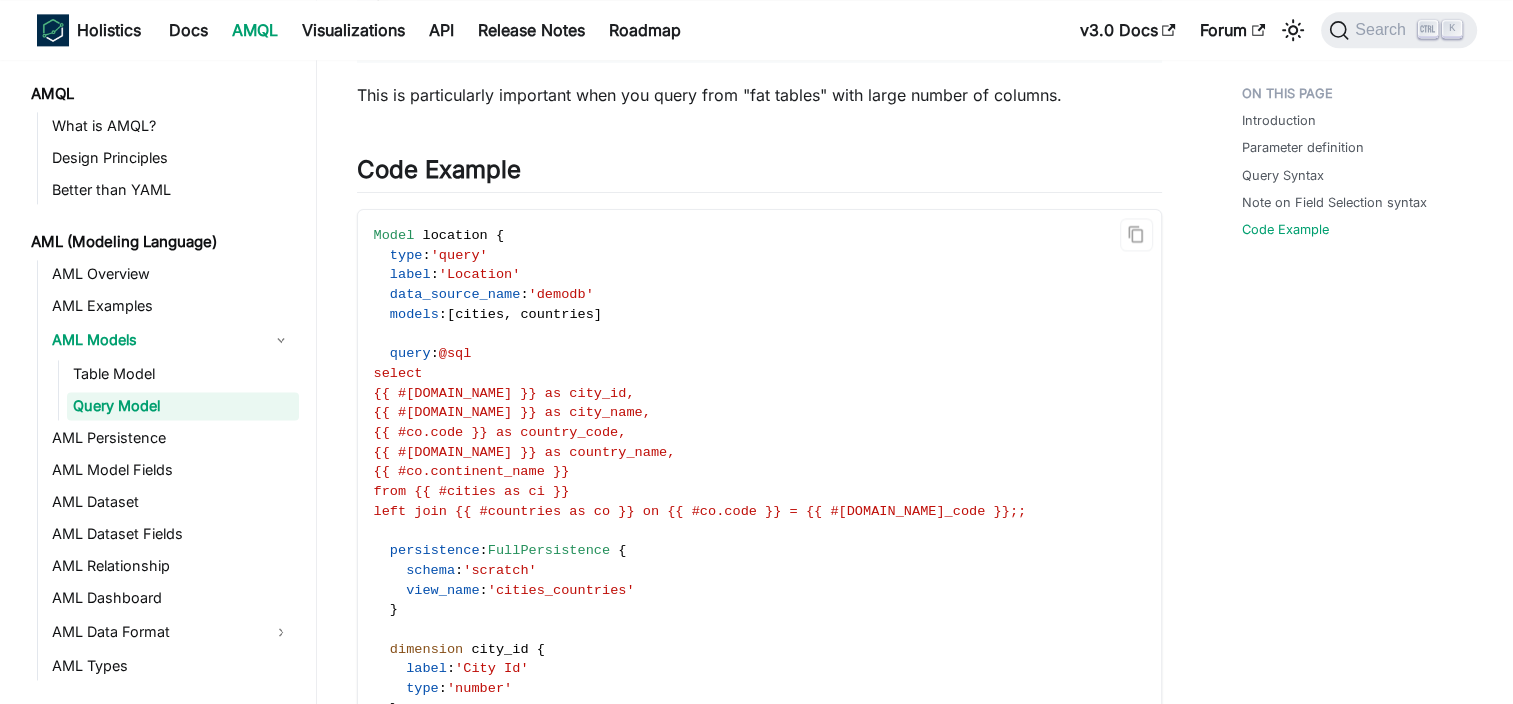 scroll, scrollTop: 2777, scrollLeft: 0, axis: vertical 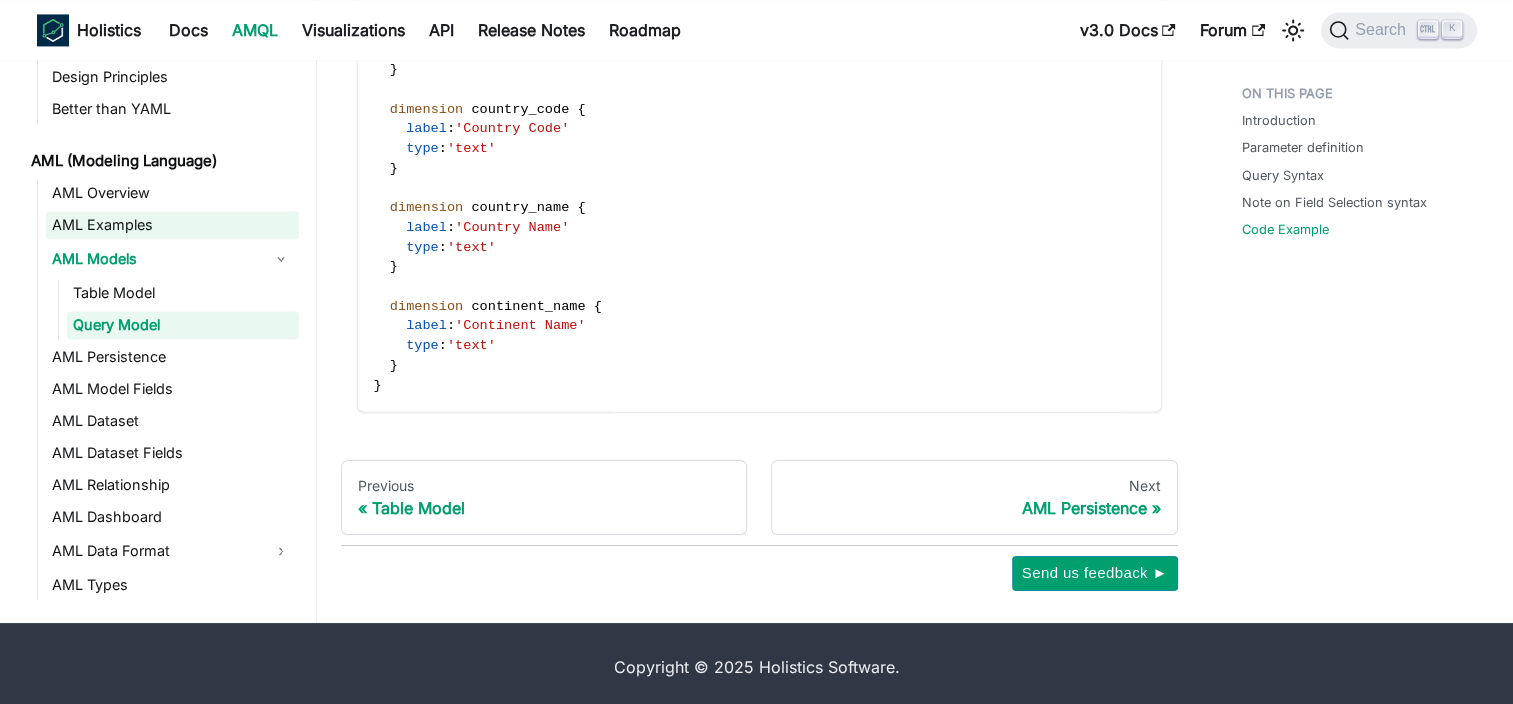 click on "AML Examples" at bounding box center [172, 225] 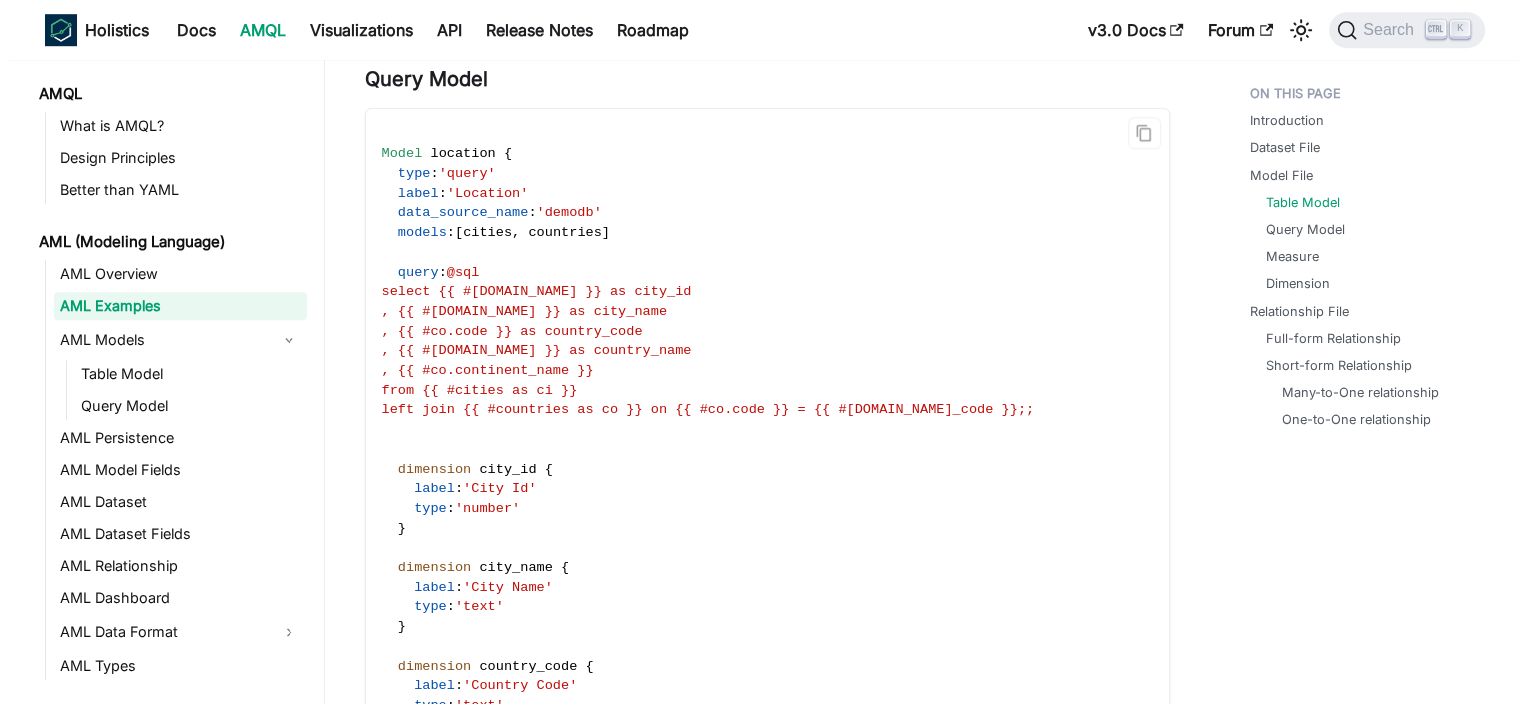 scroll, scrollTop: 1536, scrollLeft: 0, axis: vertical 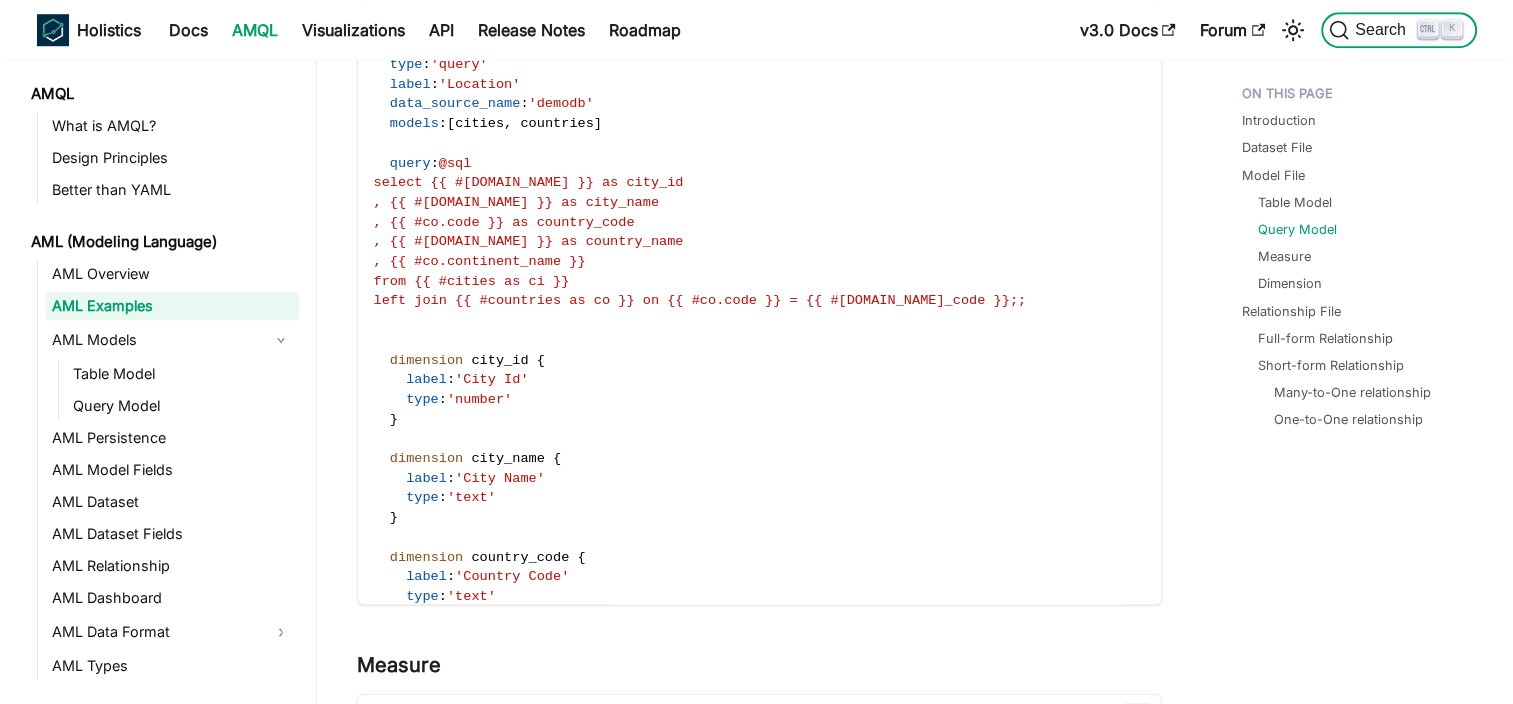 click on "Search" at bounding box center (1383, 30) 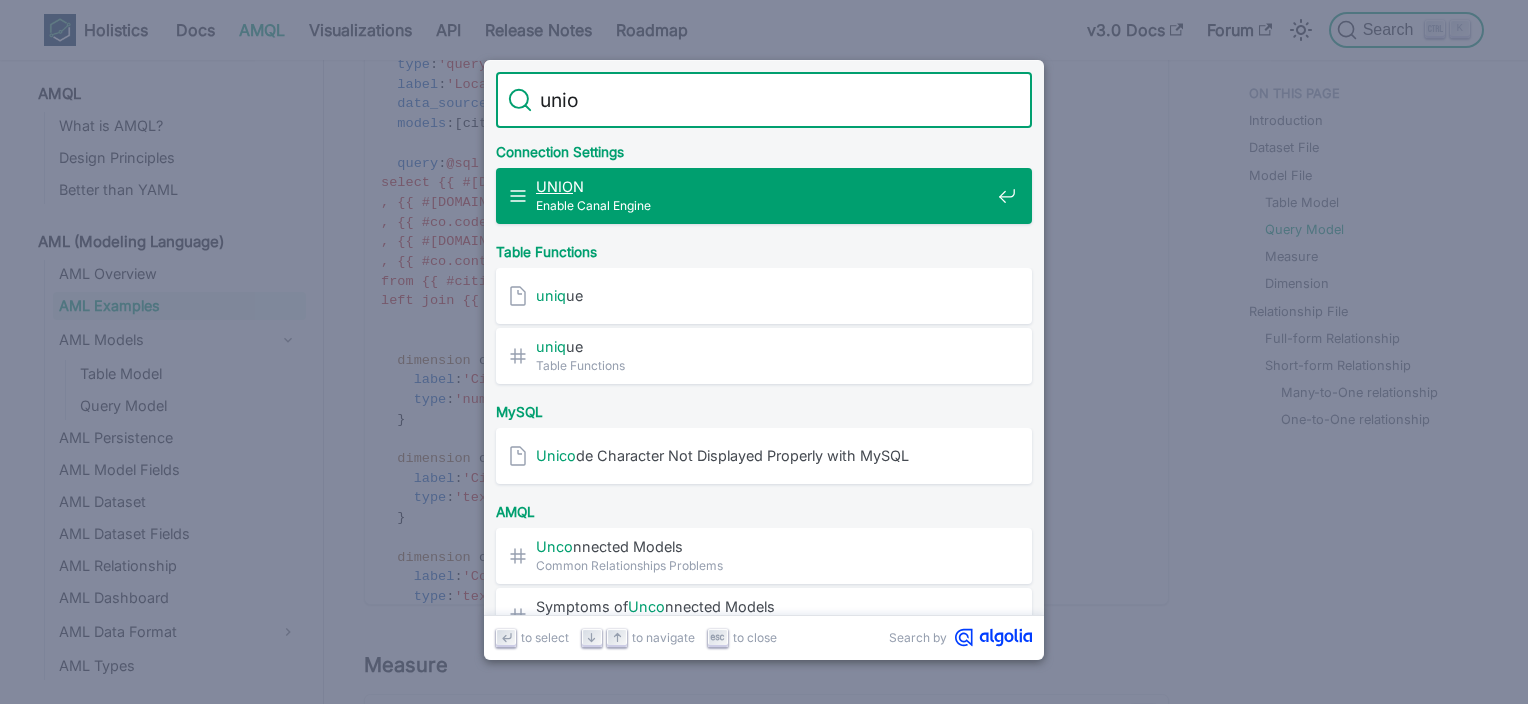 type on "union" 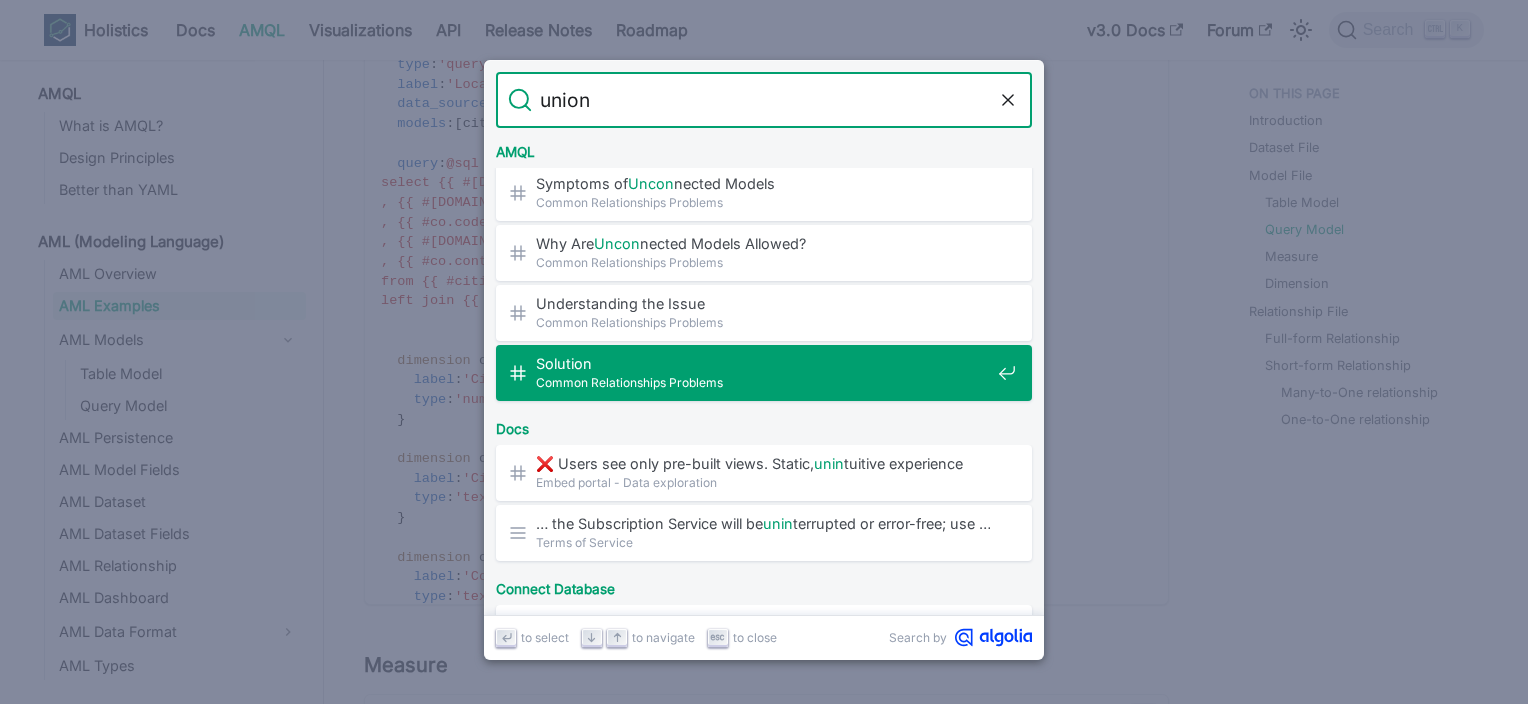 scroll, scrollTop: 0, scrollLeft: 0, axis: both 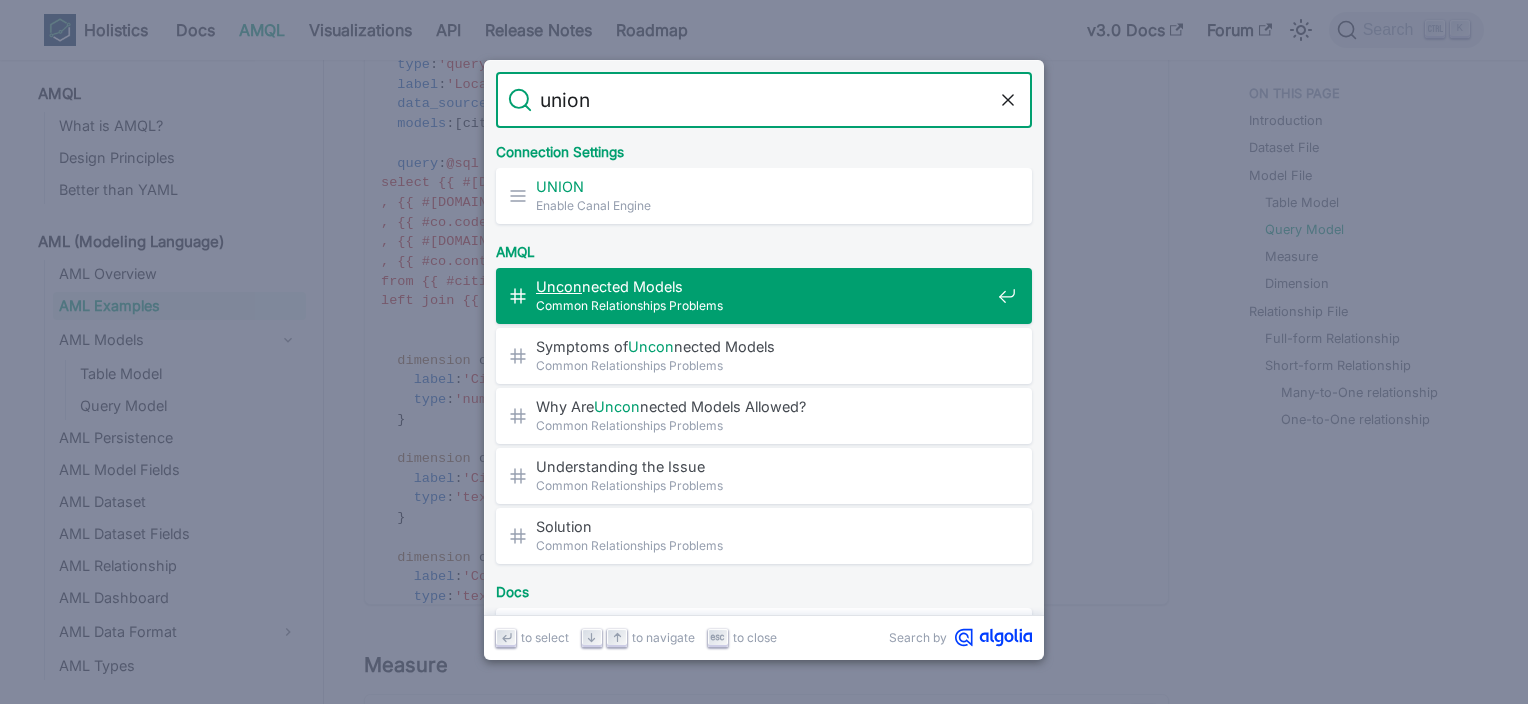 click on "Common Relationships Problems" at bounding box center (763, 305) 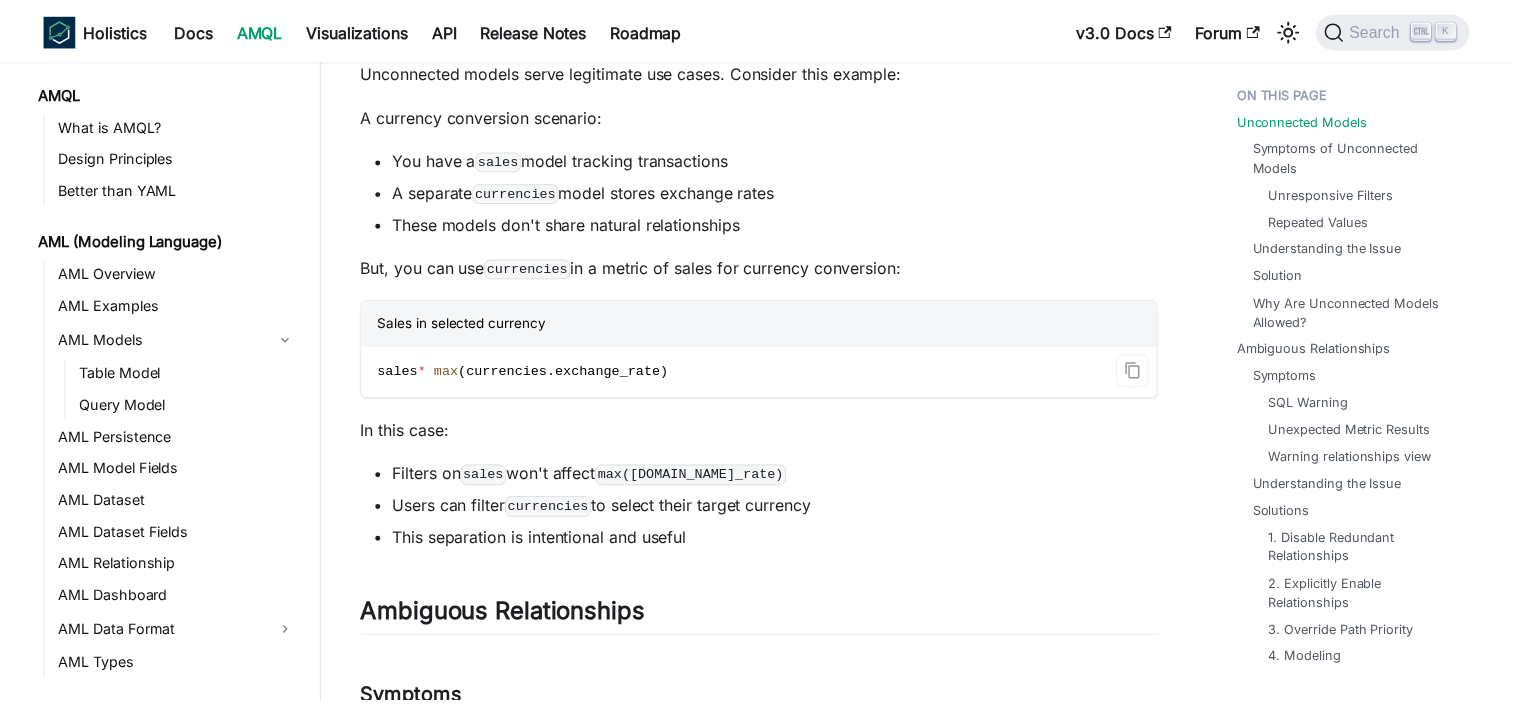 scroll, scrollTop: 144, scrollLeft: 0, axis: vertical 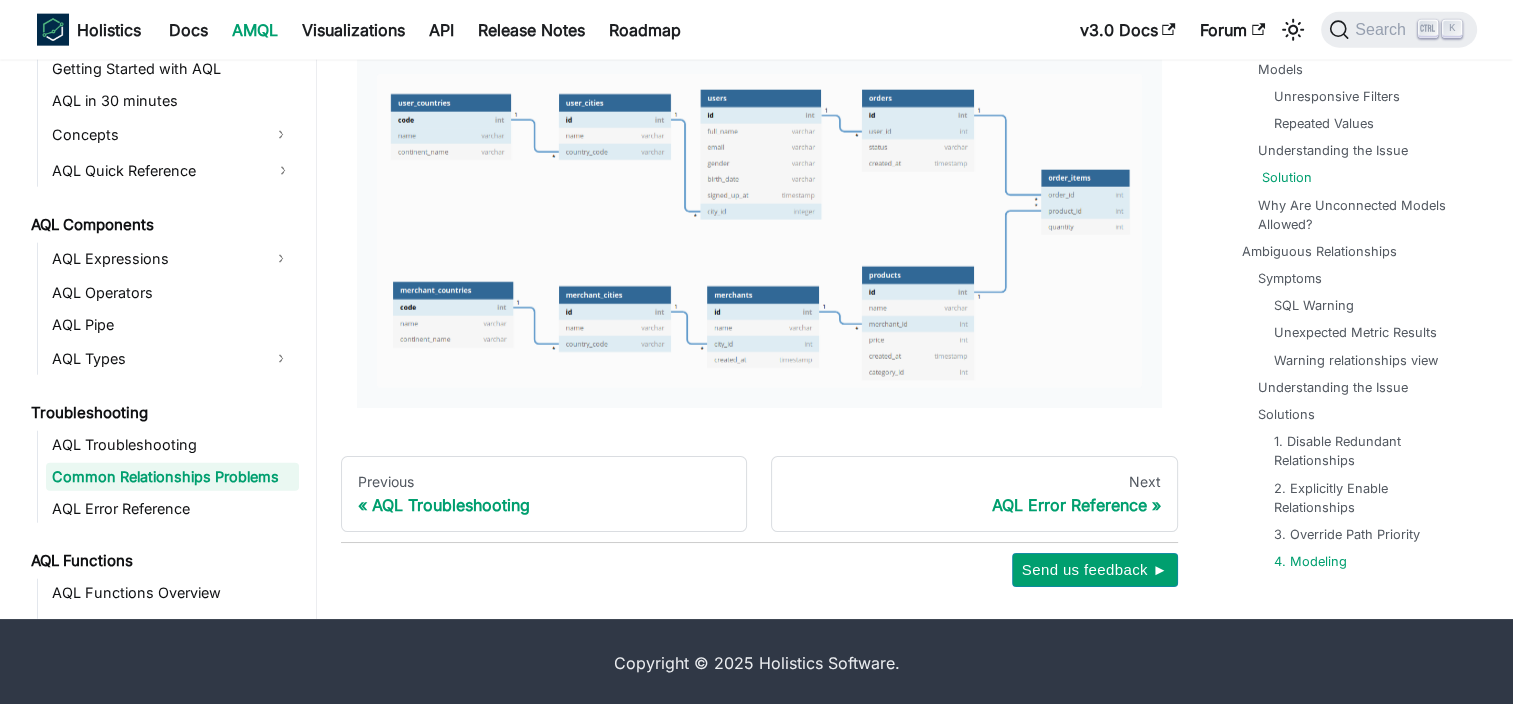 click on "Solution" at bounding box center [1287, 177] 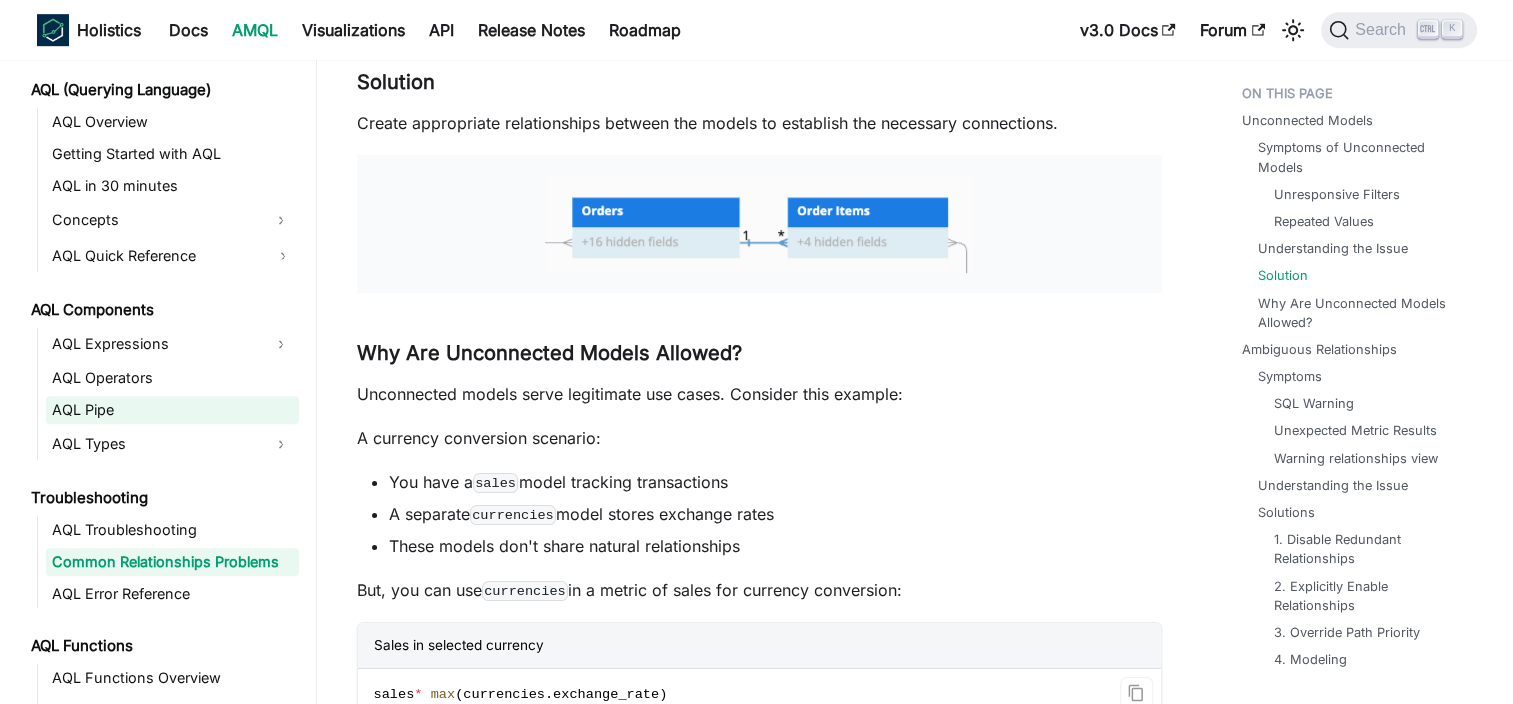 click on "AQL Pipe" at bounding box center (172, 410) 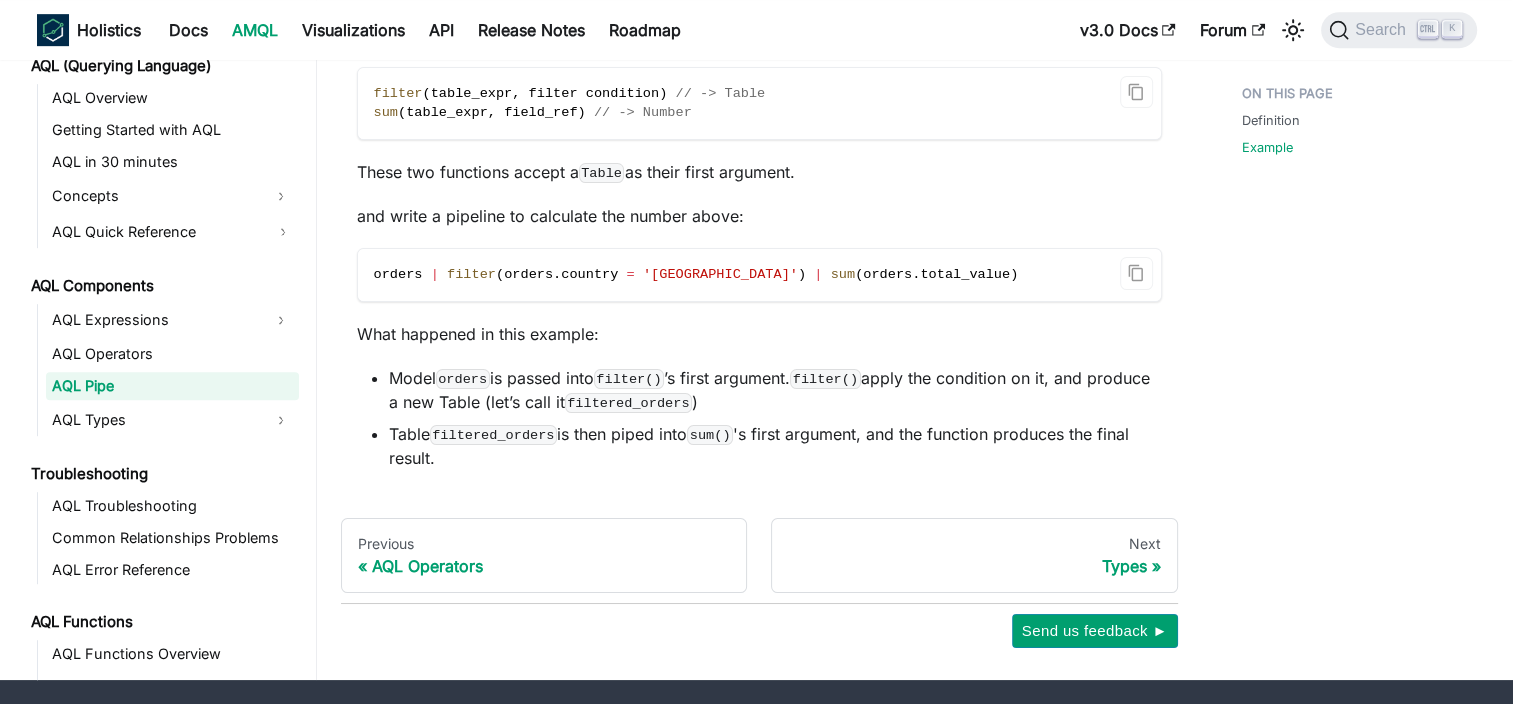 scroll, scrollTop: 1052, scrollLeft: 0, axis: vertical 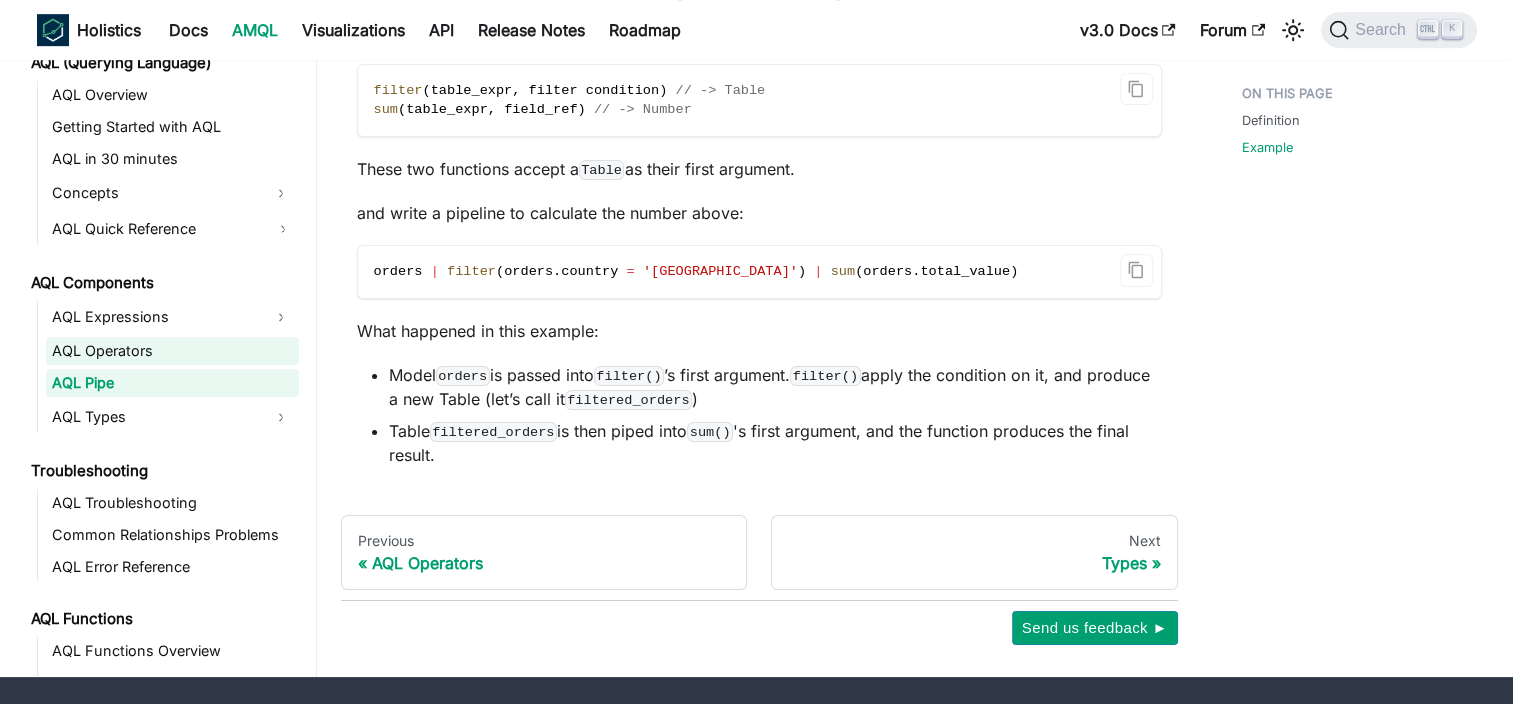 click on "AQL Operators" at bounding box center [172, 351] 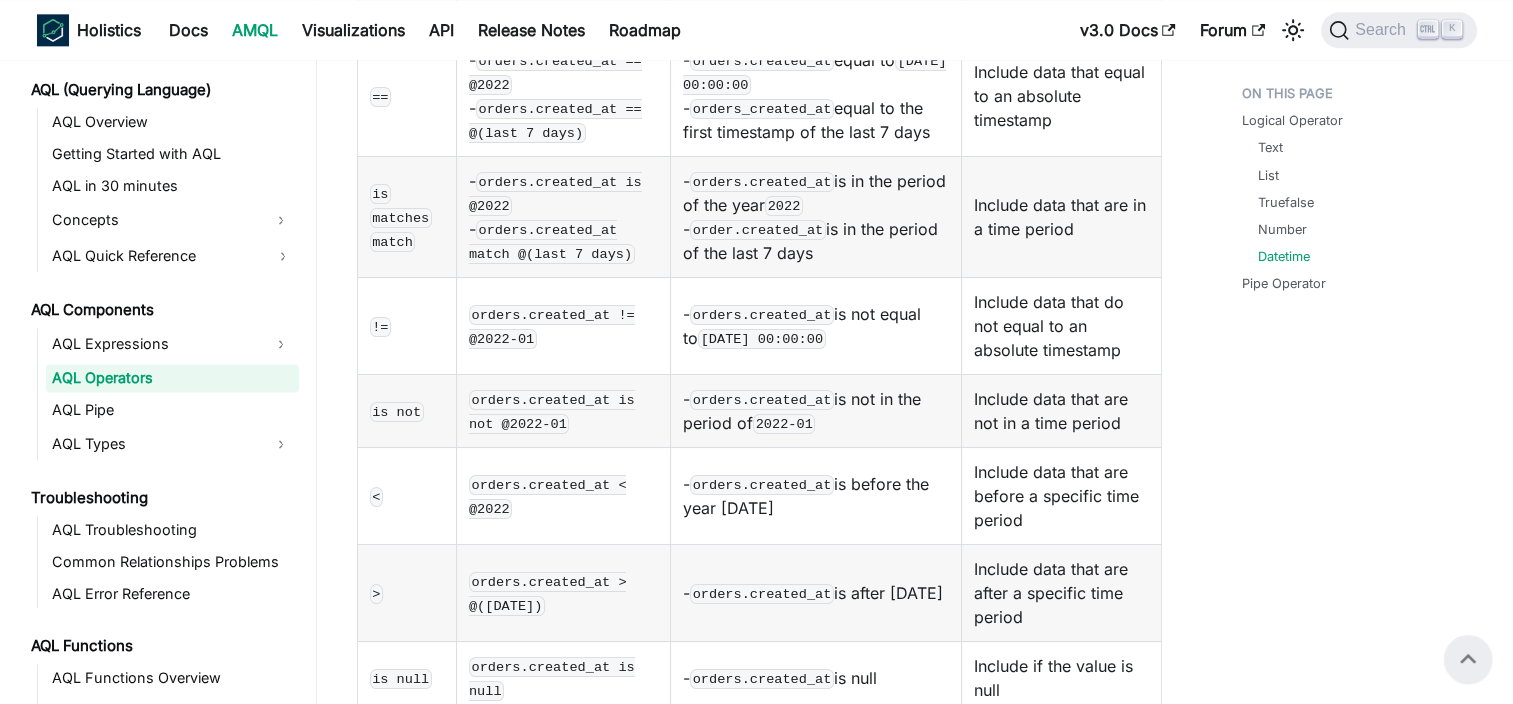 scroll, scrollTop: 2464, scrollLeft: 0, axis: vertical 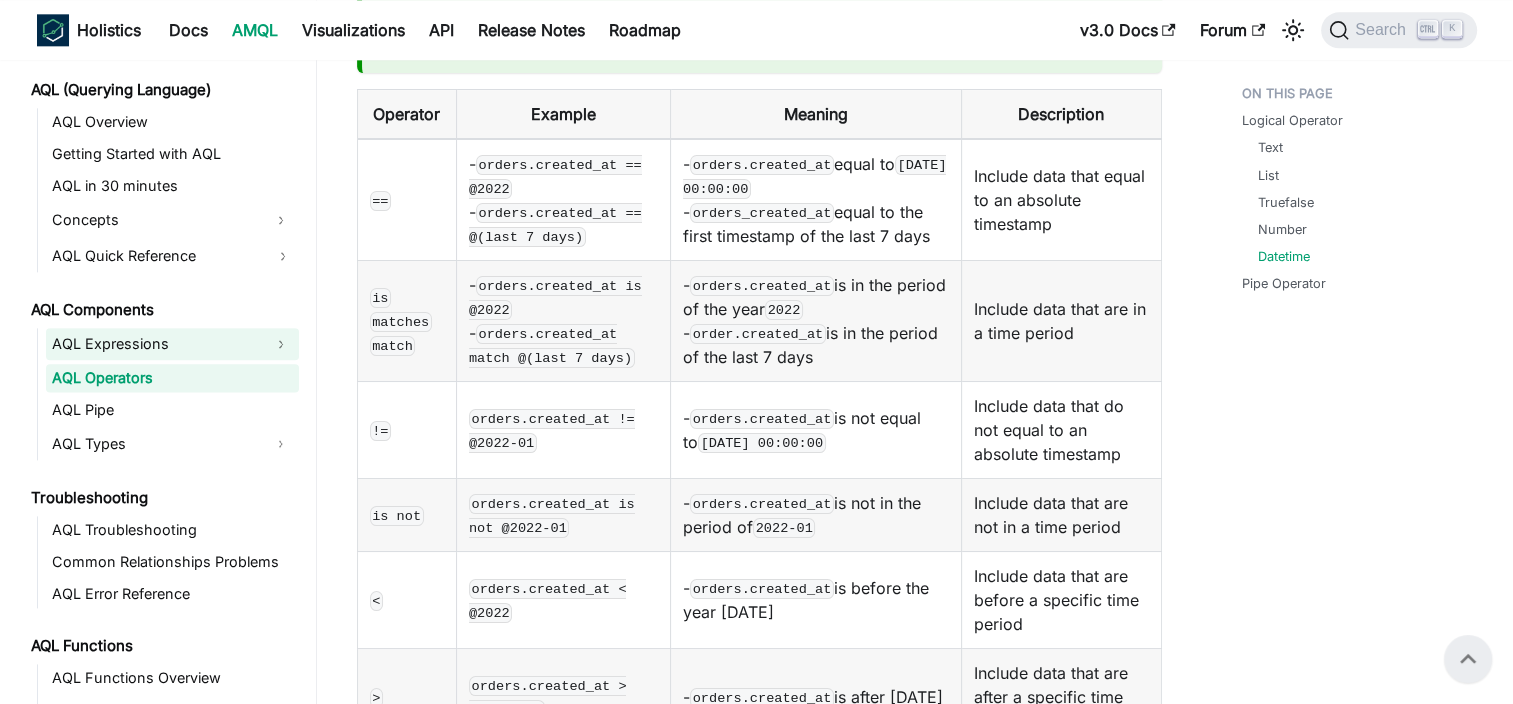 click on "AQL Expressions" at bounding box center [154, 344] 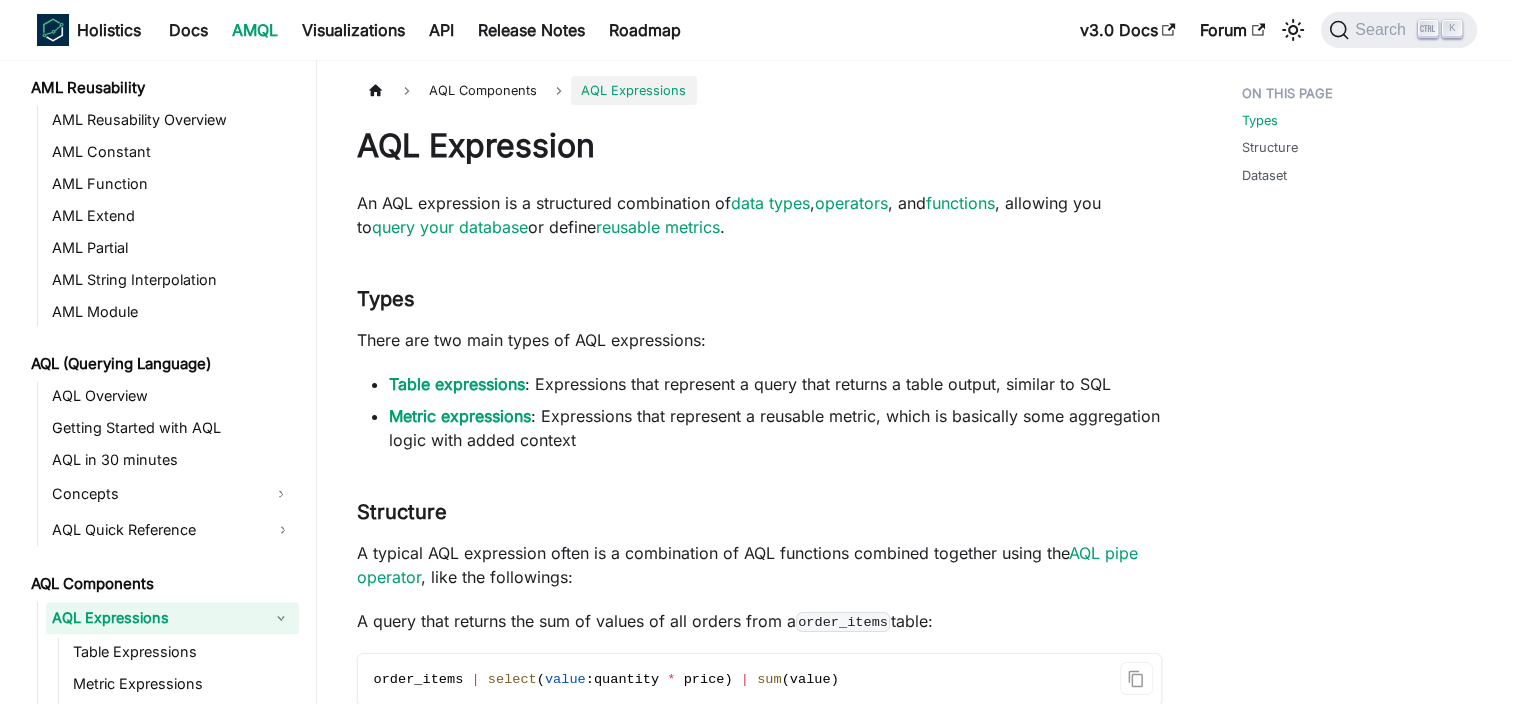 scroll, scrollTop: 629, scrollLeft: 0, axis: vertical 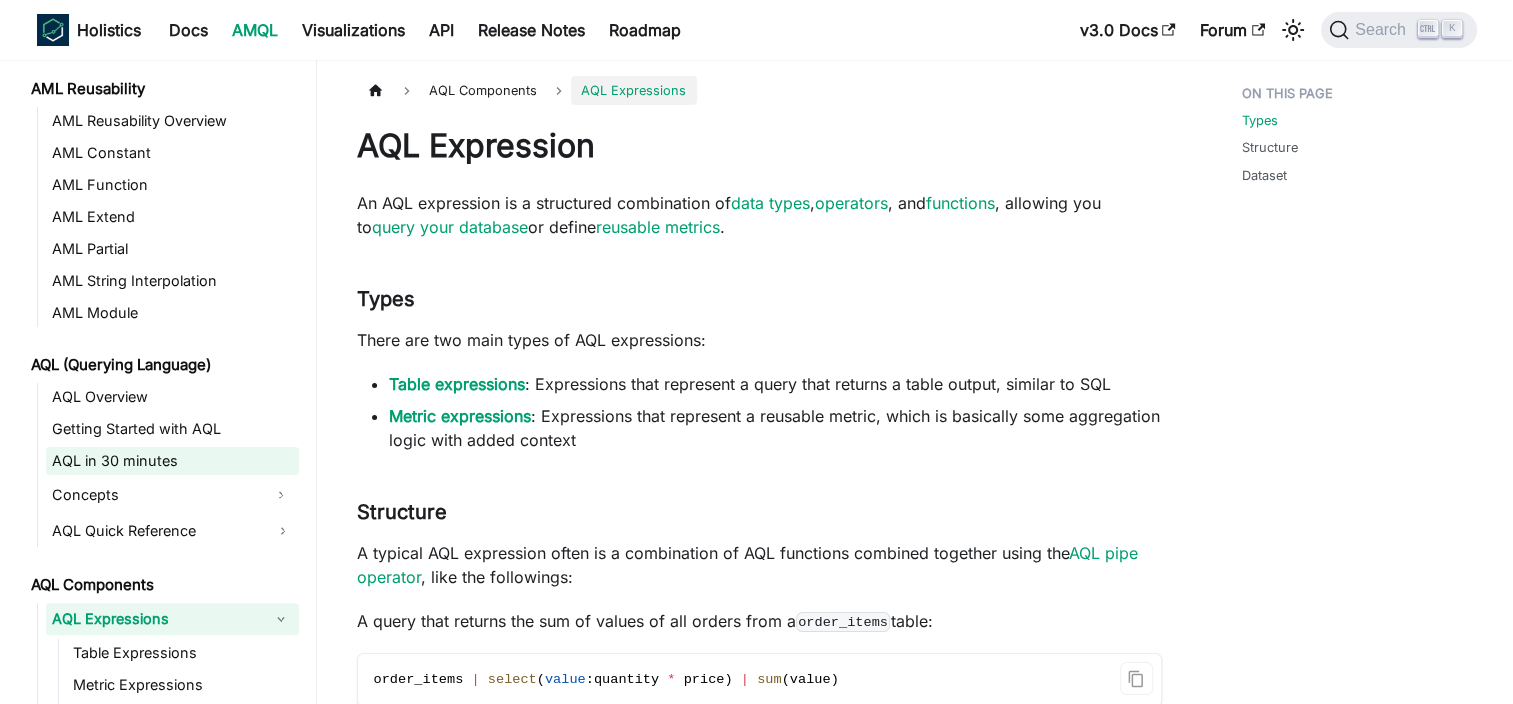 click on "AQL in 30 minutes" at bounding box center [172, 461] 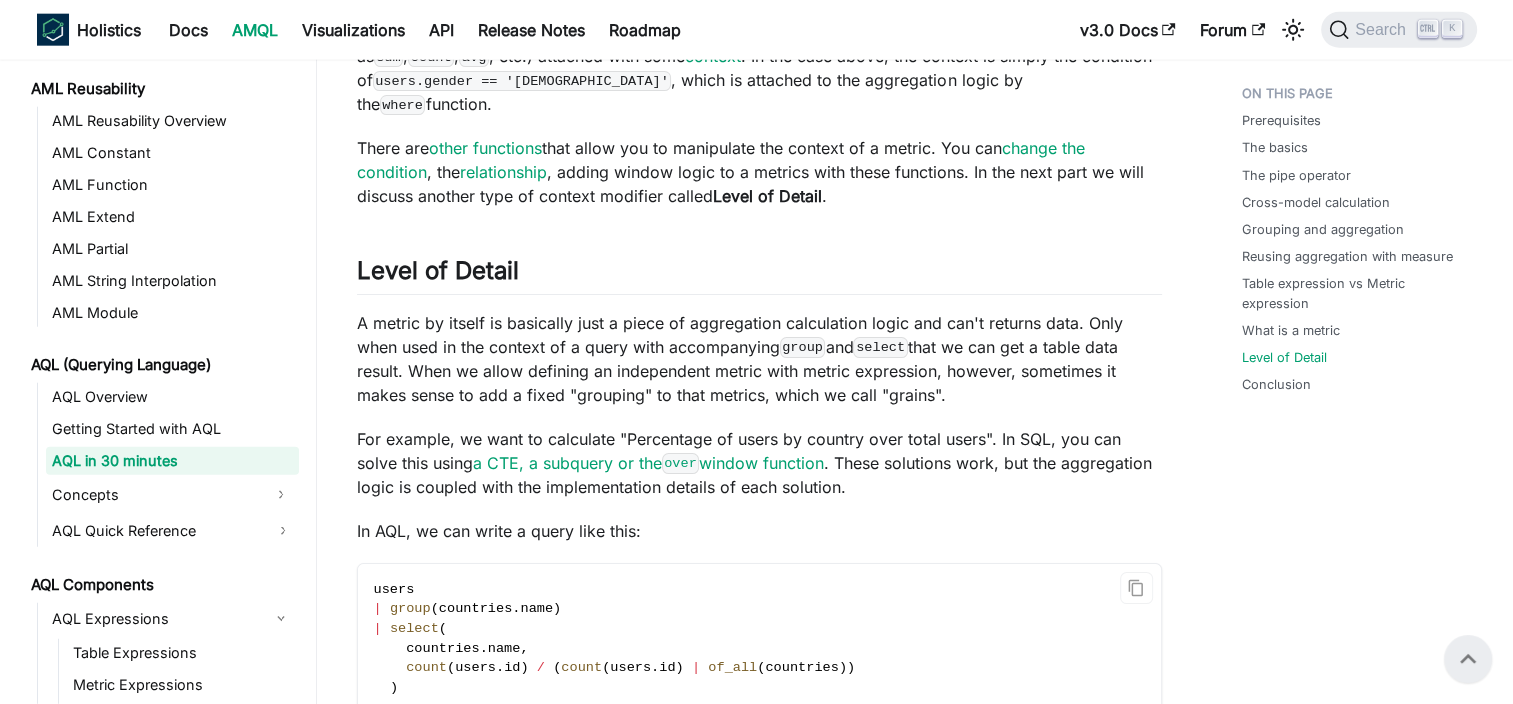 scroll, scrollTop: 5044, scrollLeft: 0, axis: vertical 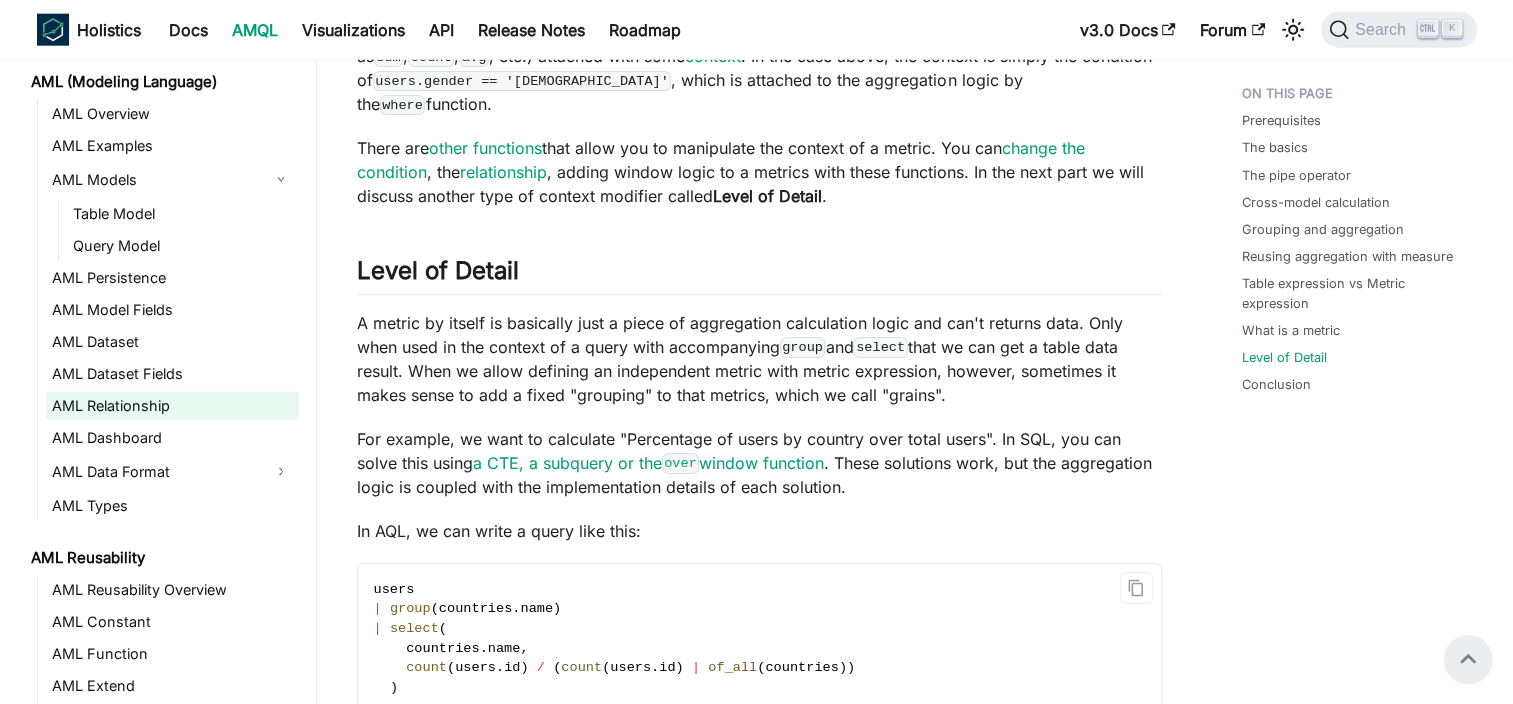 click on "AML Relationship" at bounding box center [172, 406] 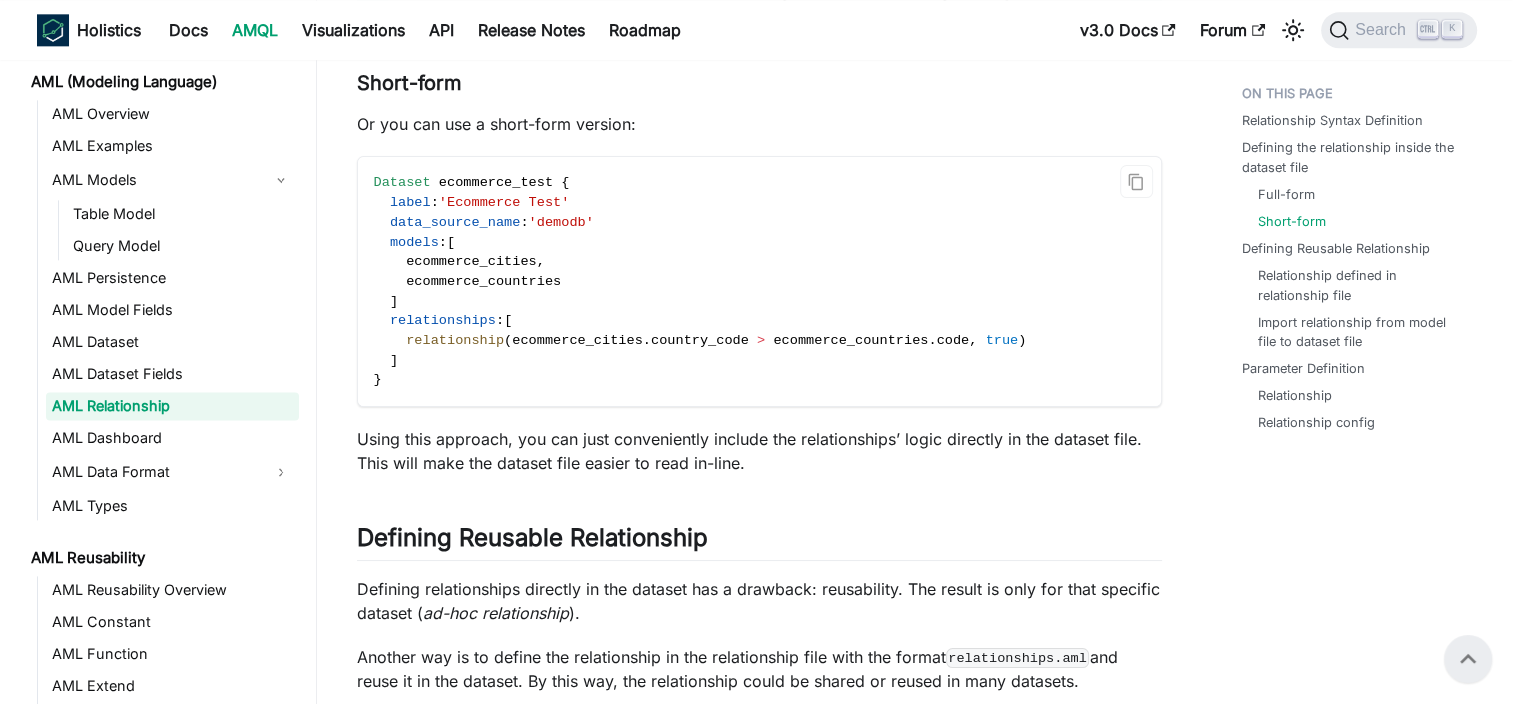 scroll, scrollTop: 2513, scrollLeft: 0, axis: vertical 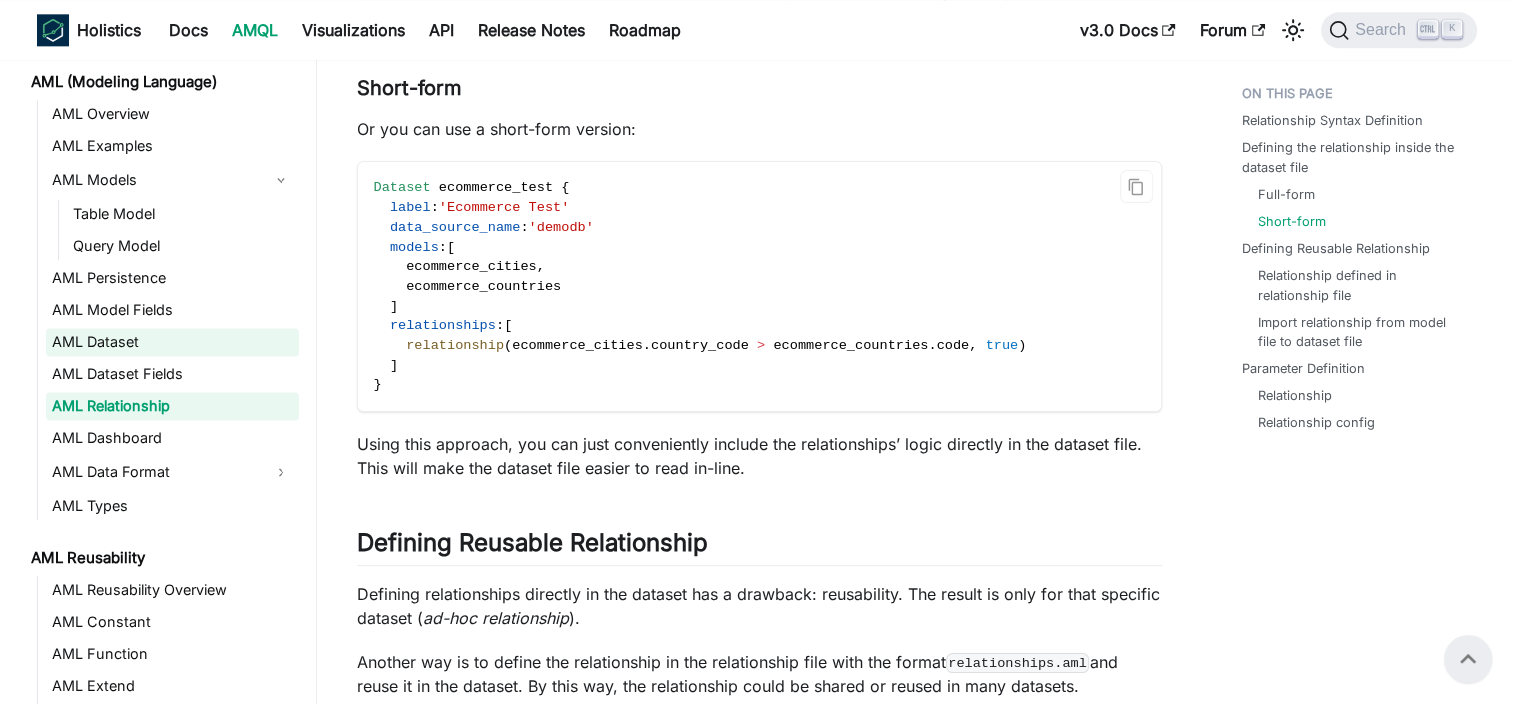 click on "AML Dataset" at bounding box center [172, 342] 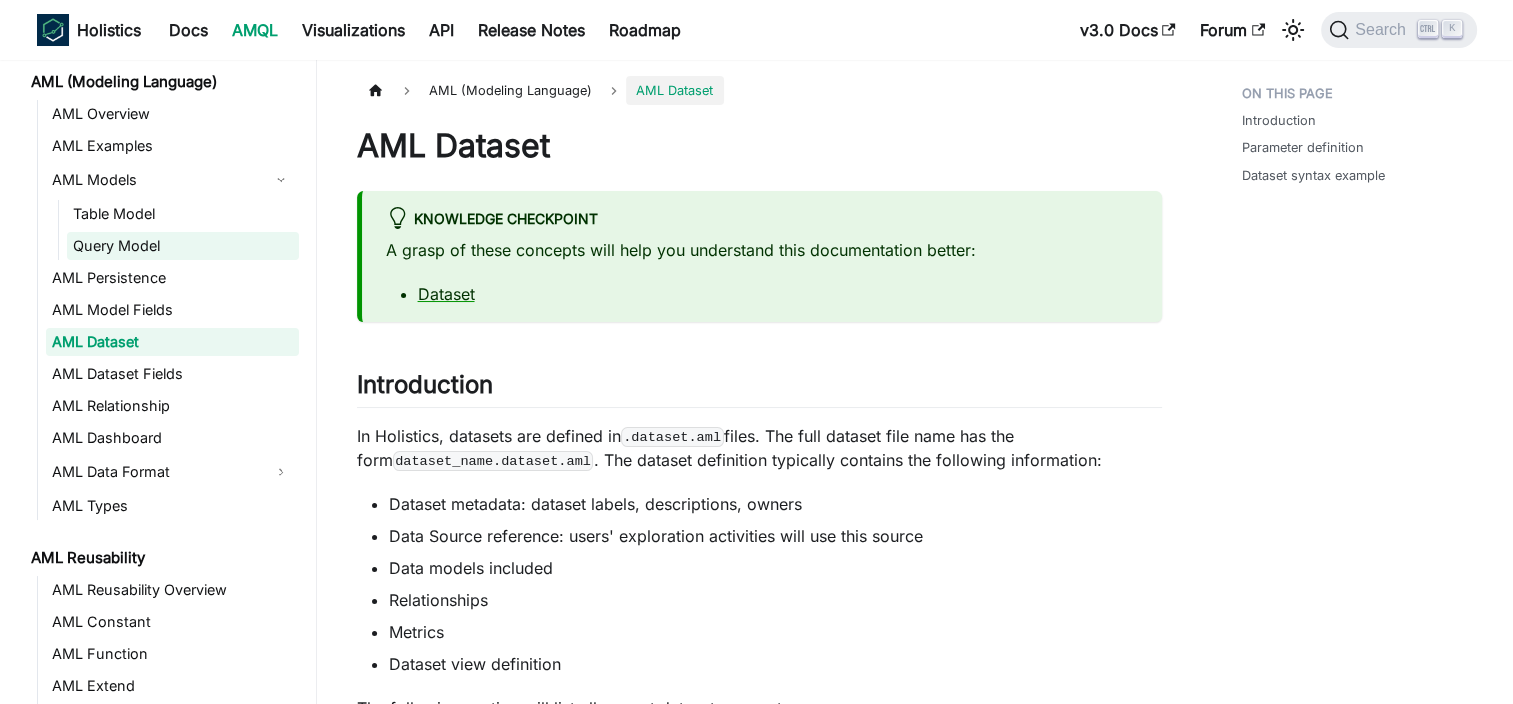 click on "Query Model" at bounding box center (183, 246) 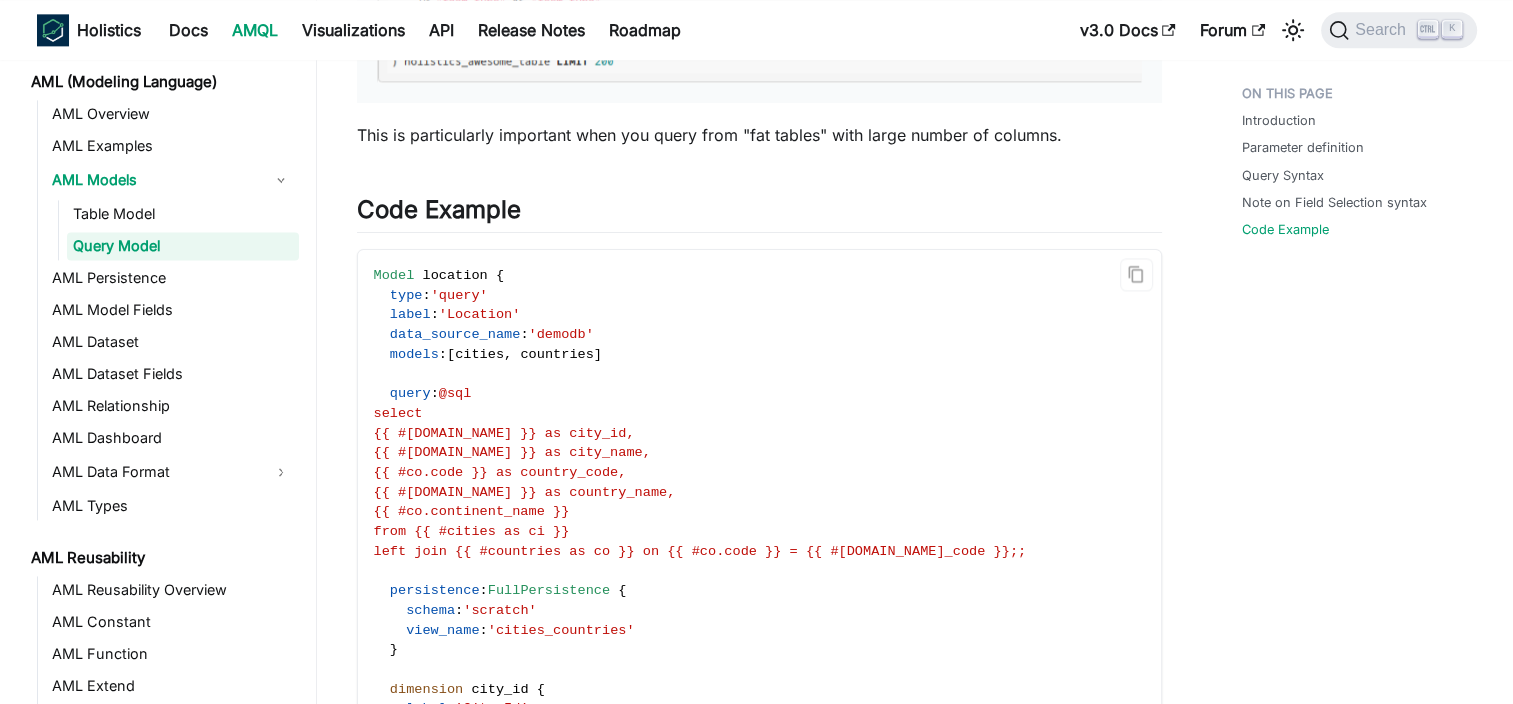 scroll, scrollTop: 2697, scrollLeft: 0, axis: vertical 